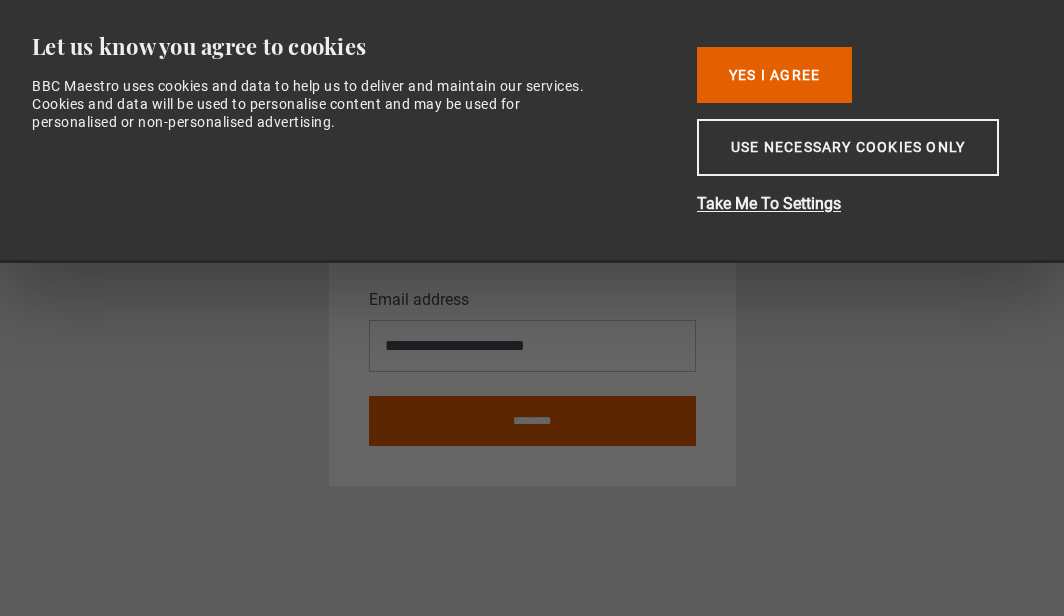 scroll, scrollTop: 0, scrollLeft: 0, axis: both 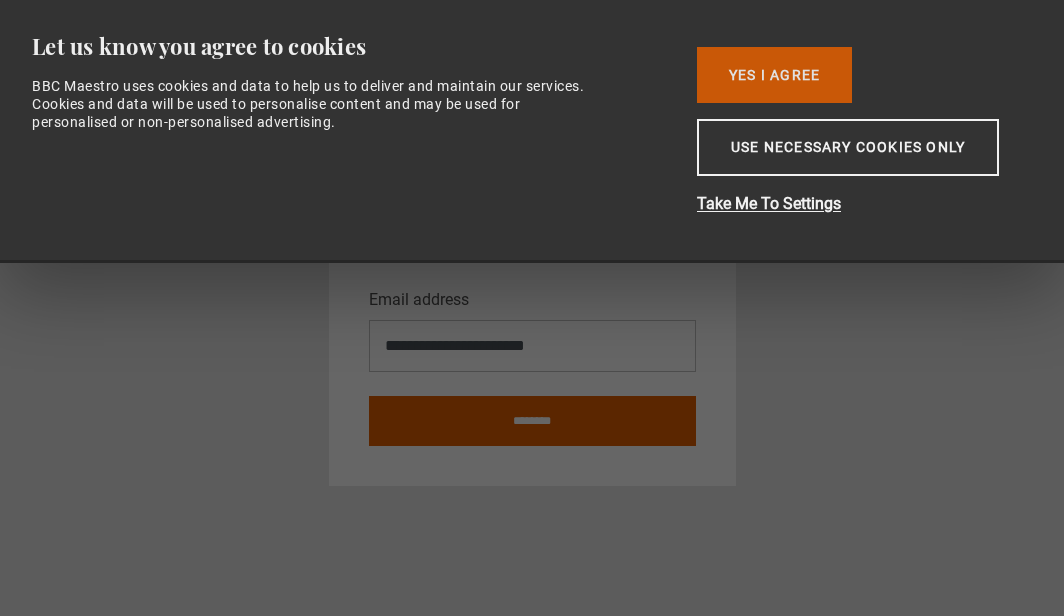 click on "Yes I Agree" at bounding box center (774, 75) 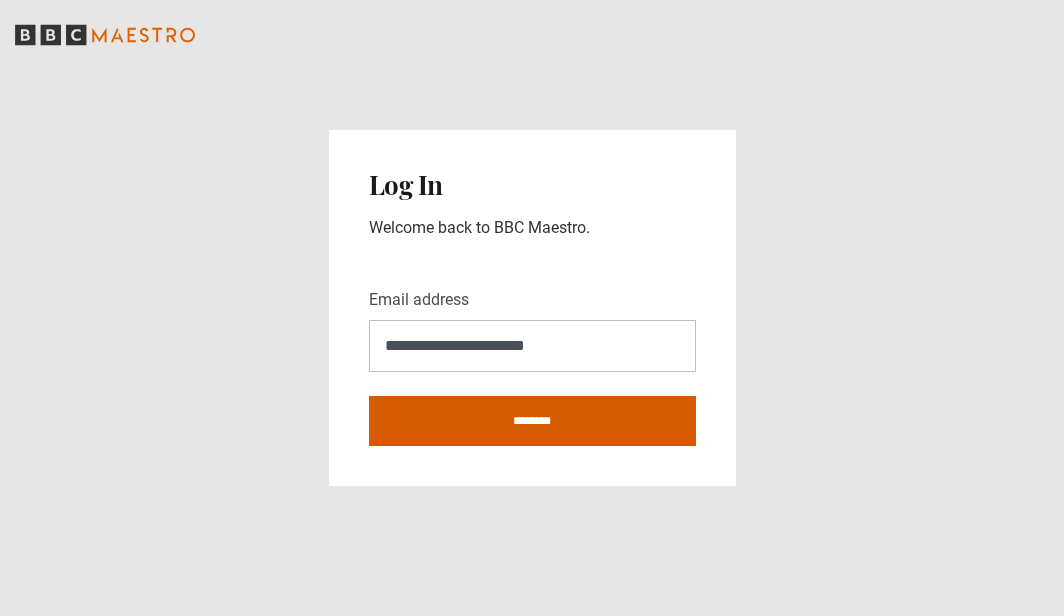 click on "********" at bounding box center [532, 421] 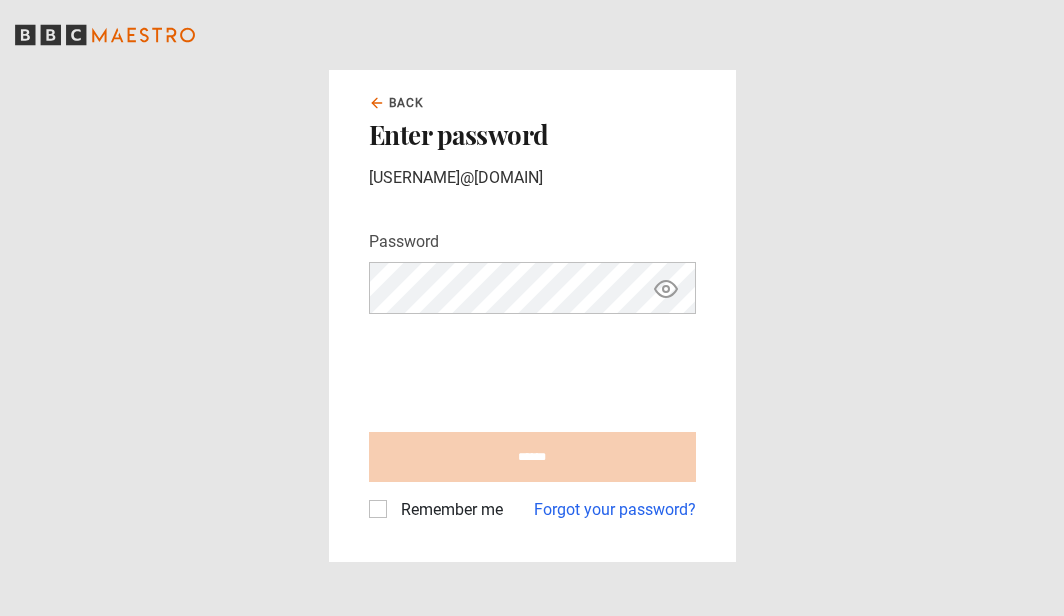 scroll, scrollTop: 0, scrollLeft: 0, axis: both 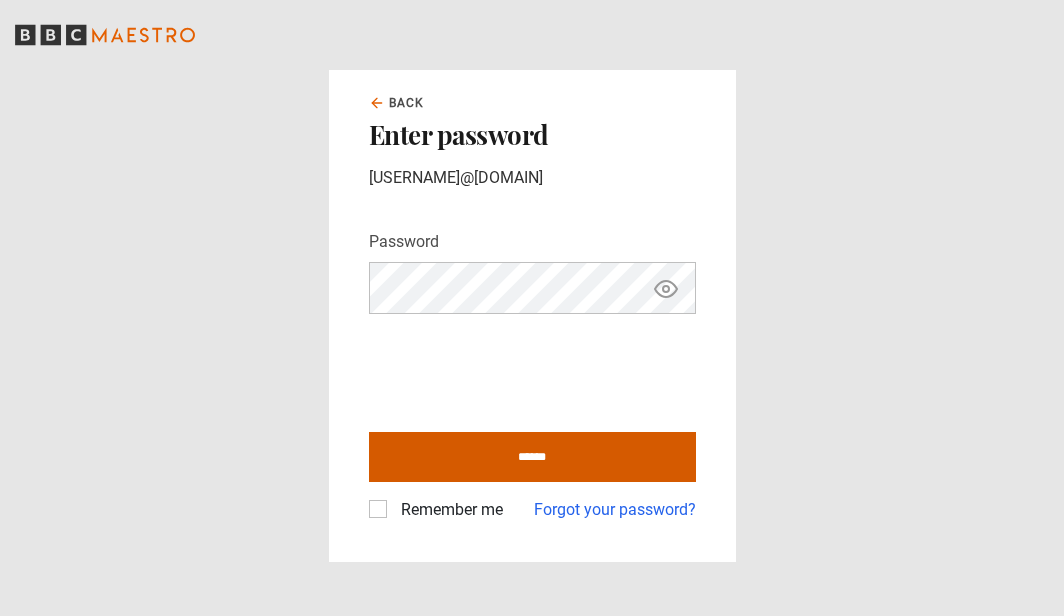 click on "******" at bounding box center [532, 457] 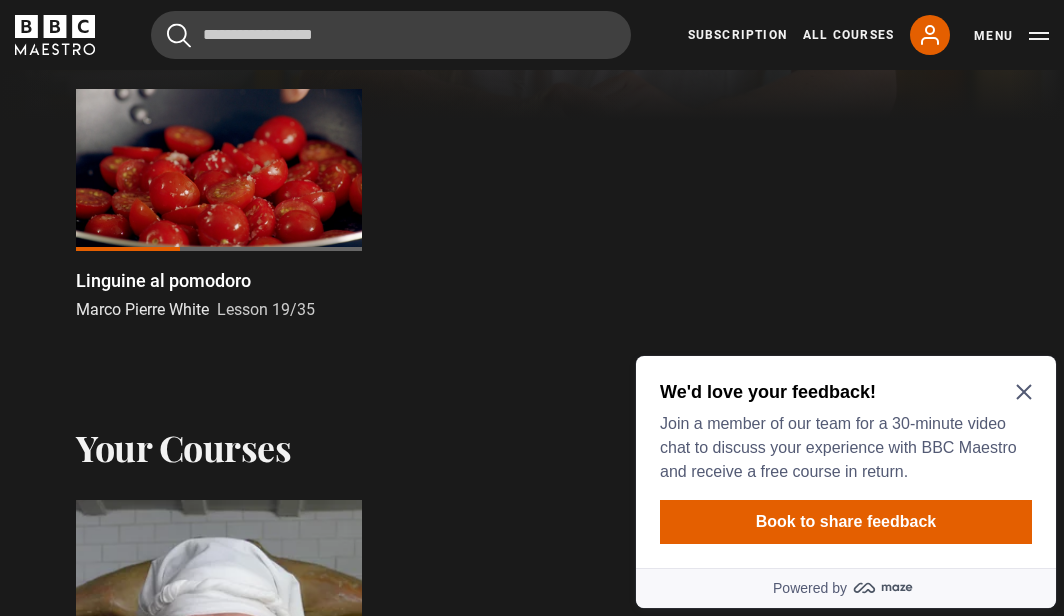scroll, scrollTop: 549, scrollLeft: 0, axis: vertical 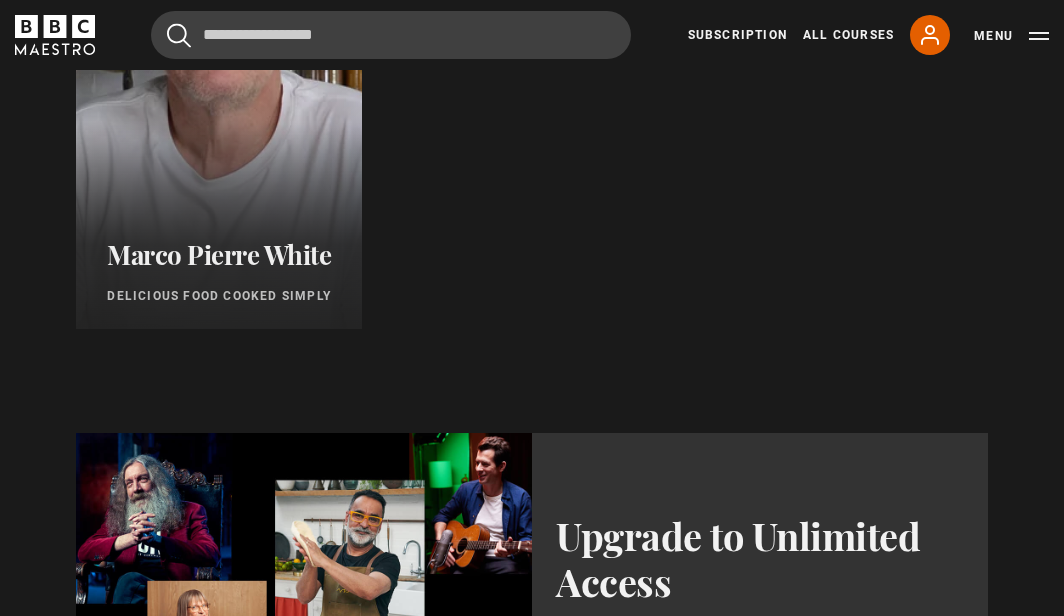 click at bounding box center (219, 89) 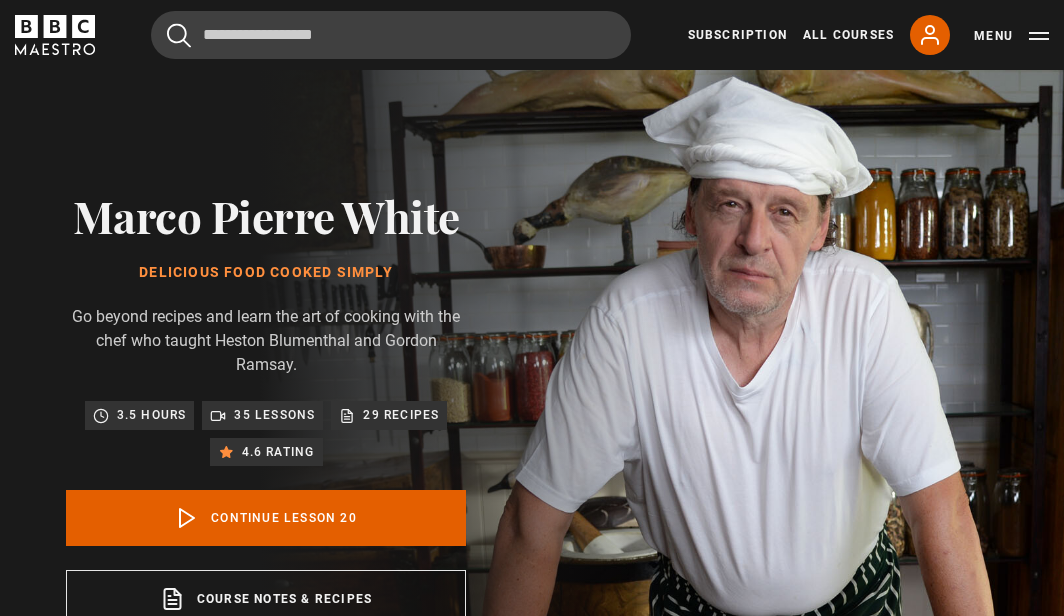 scroll, scrollTop: 1627, scrollLeft: 0, axis: vertical 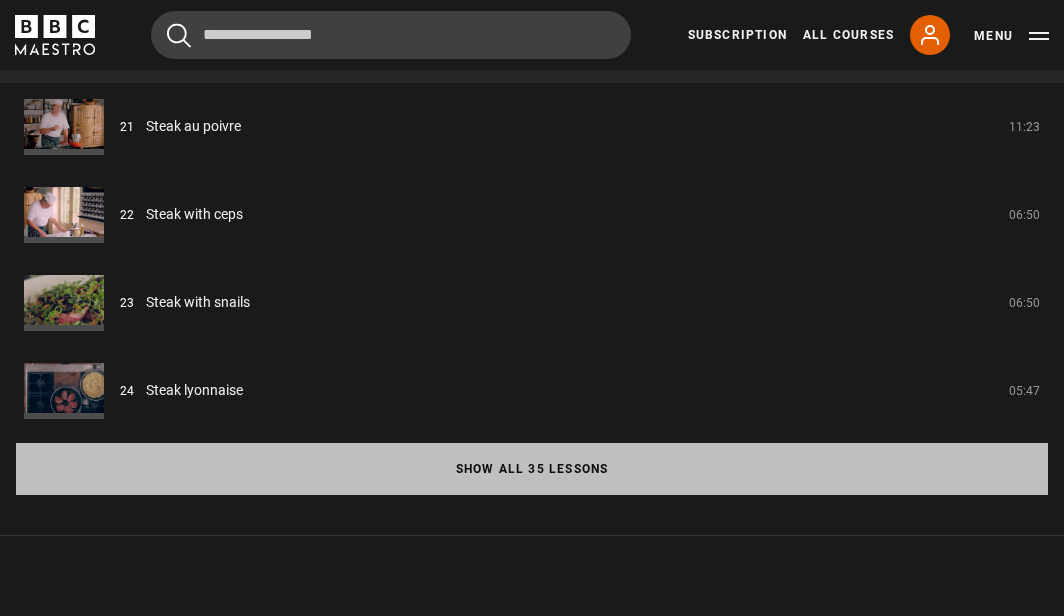click on "Show all 35 lessons" at bounding box center (532, 469) 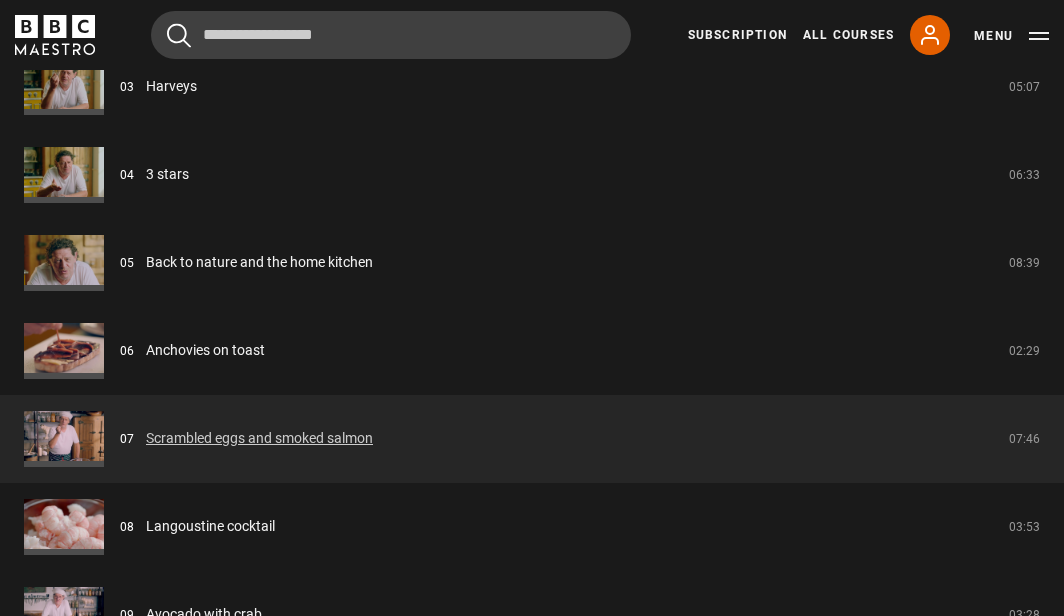 scroll, scrollTop: 1924, scrollLeft: 0, axis: vertical 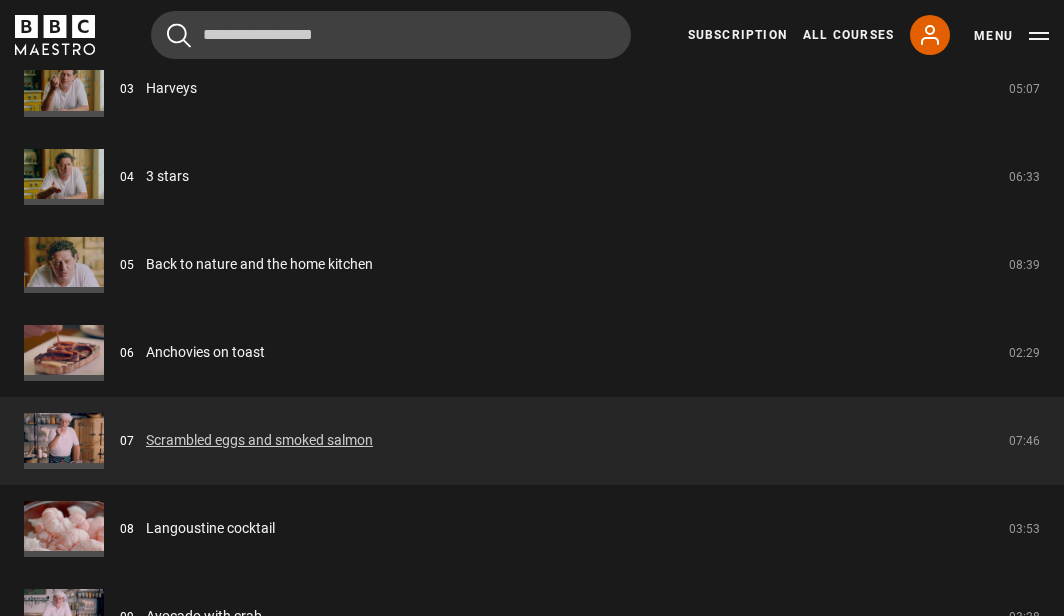 click on "Scrambled eggs and smoked salmon" at bounding box center [259, 440] 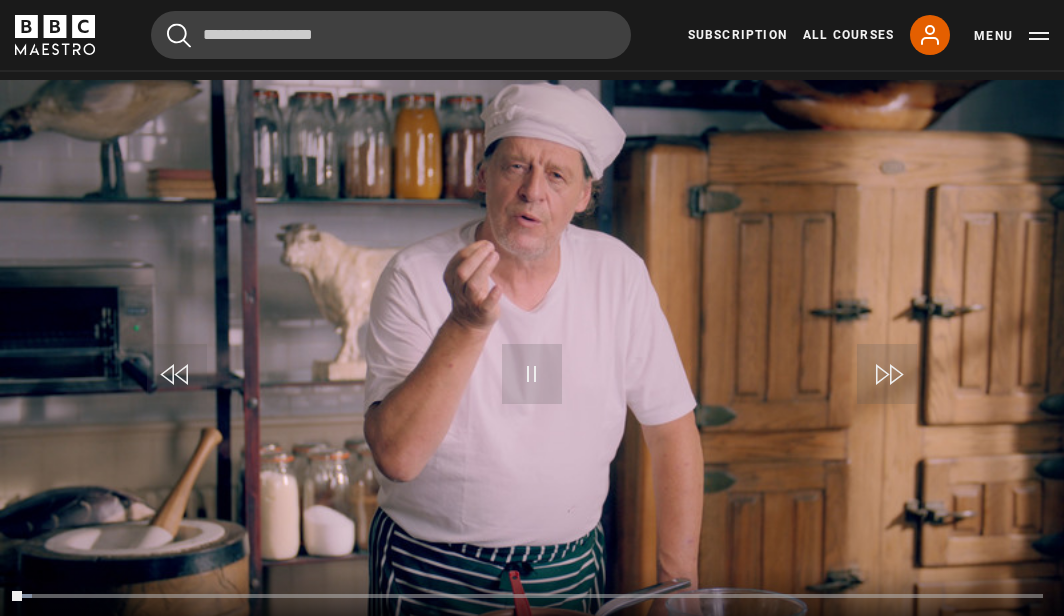 scroll, scrollTop: 834, scrollLeft: 0, axis: vertical 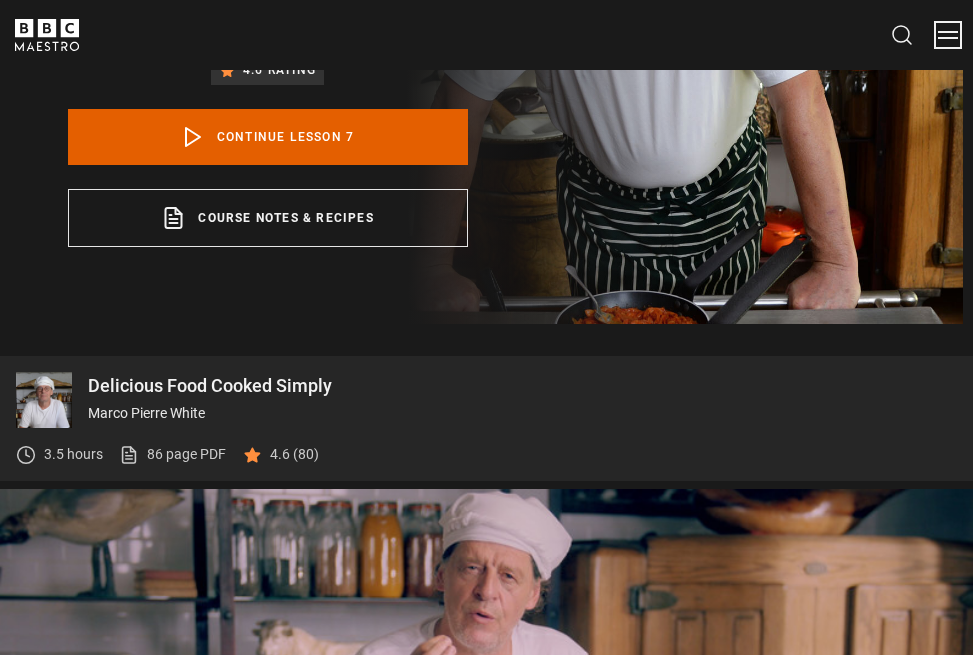 click on "Menu" at bounding box center (948, 35) 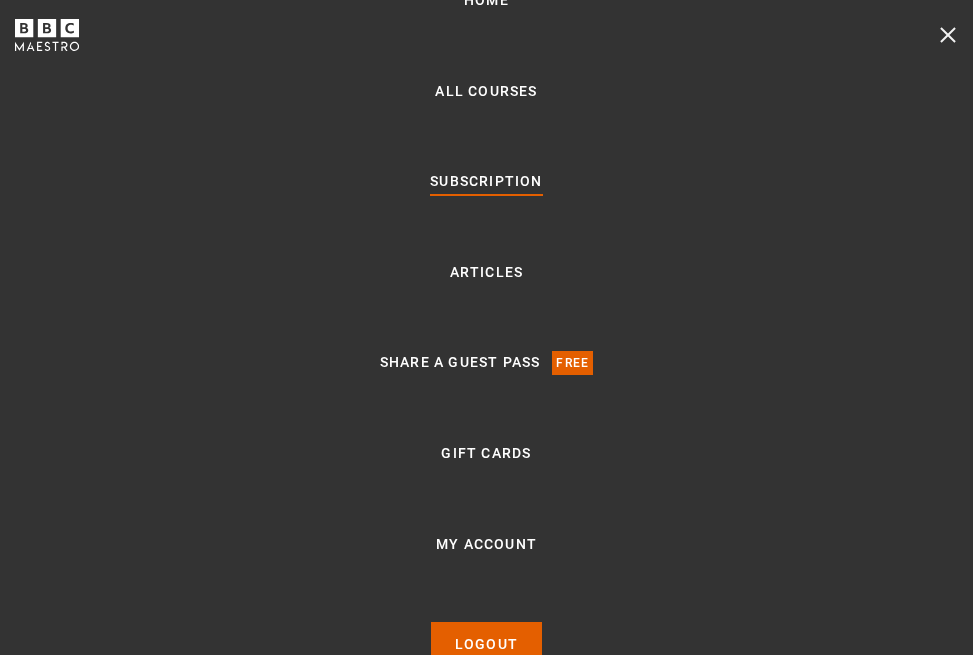 click on "Subscription" at bounding box center [486, 182] 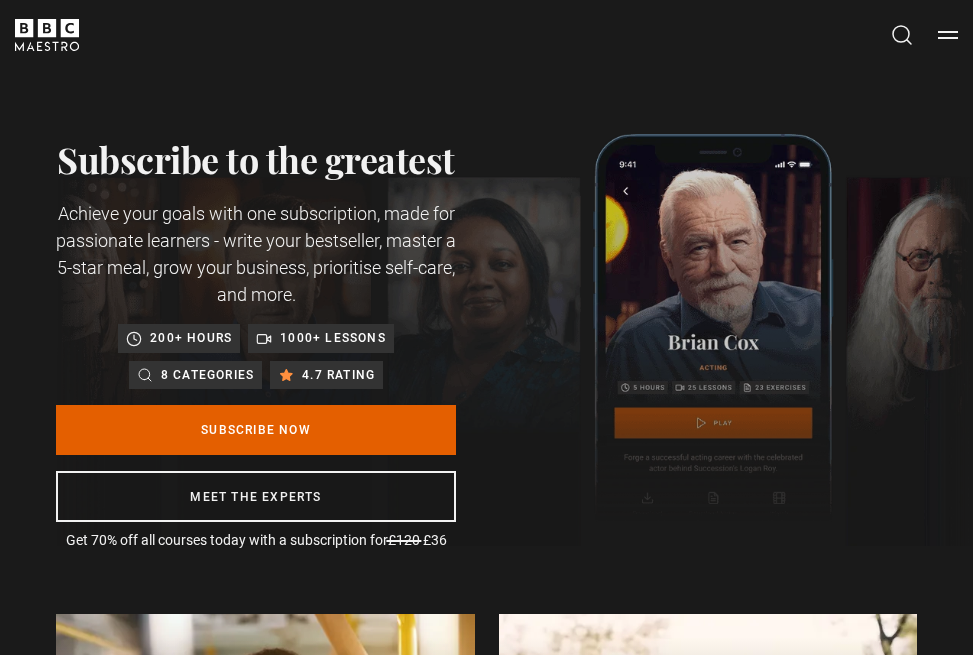 scroll, scrollTop: 0, scrollLeft: 0, axis: both 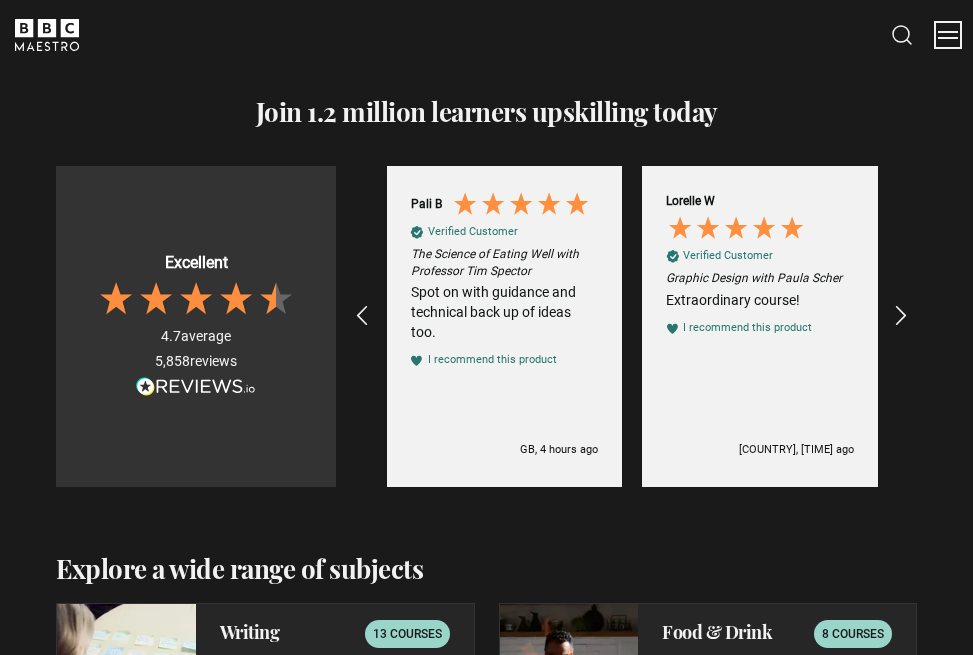 click on "Menu" at bounding box center [948, 35] 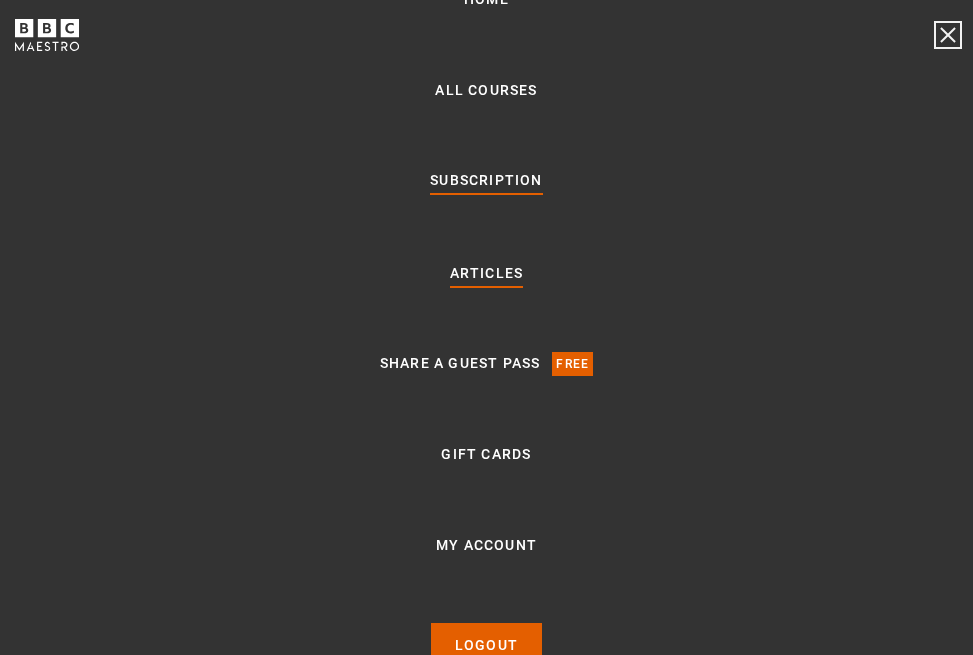 scroll, scrollTop: 2901, scrollLeft: 0, axis: vertical 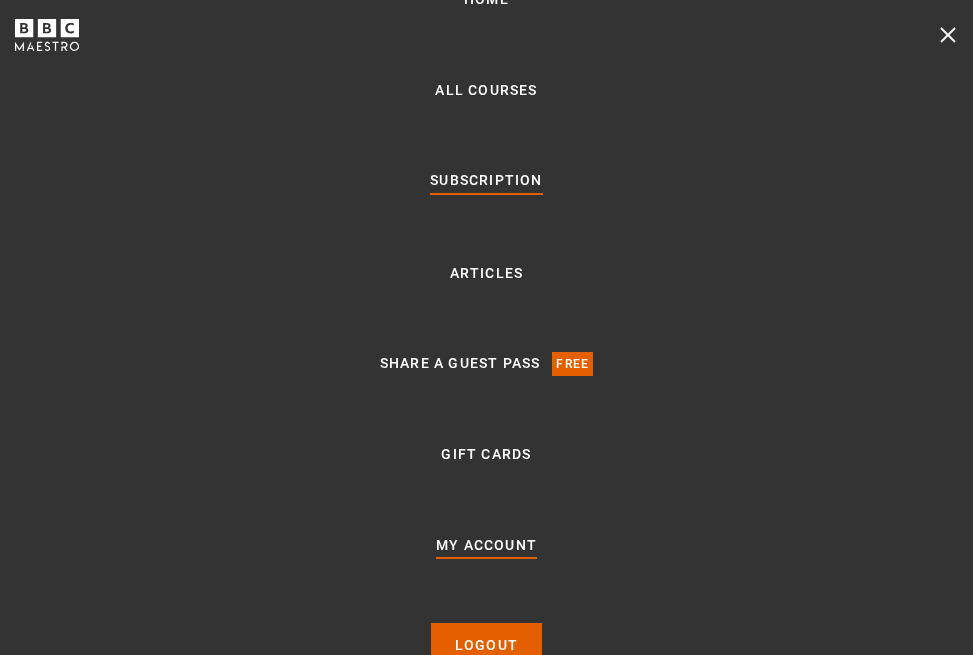 click on "My Account" at bounding box center [486, 546] 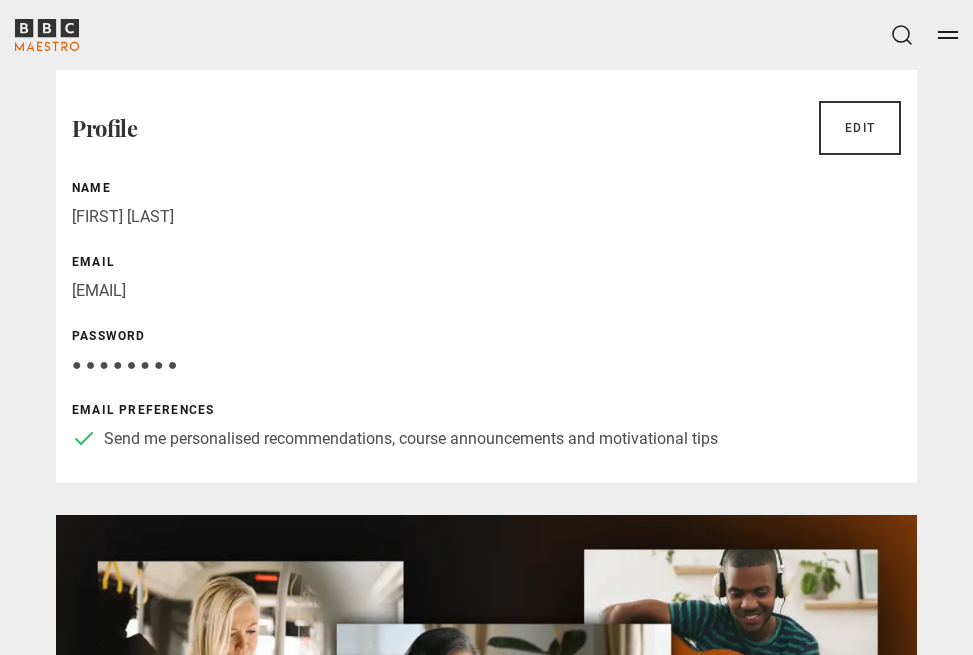 scroll, scrollTop: 0, scrollLeft: 0, axis: both 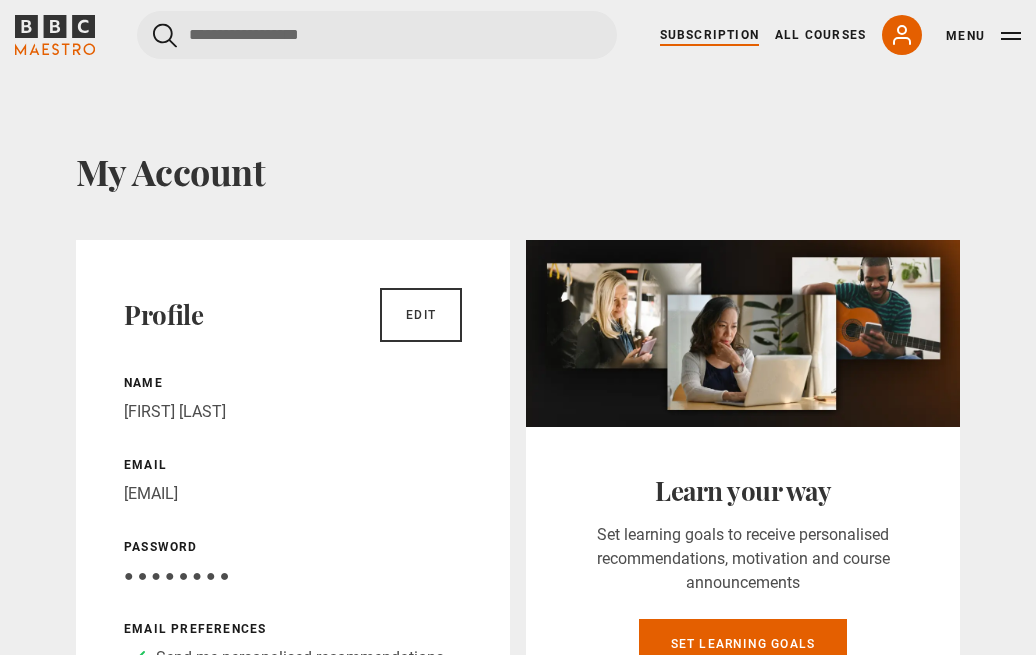 click on "Subscription" at bounding box center [709, 35] 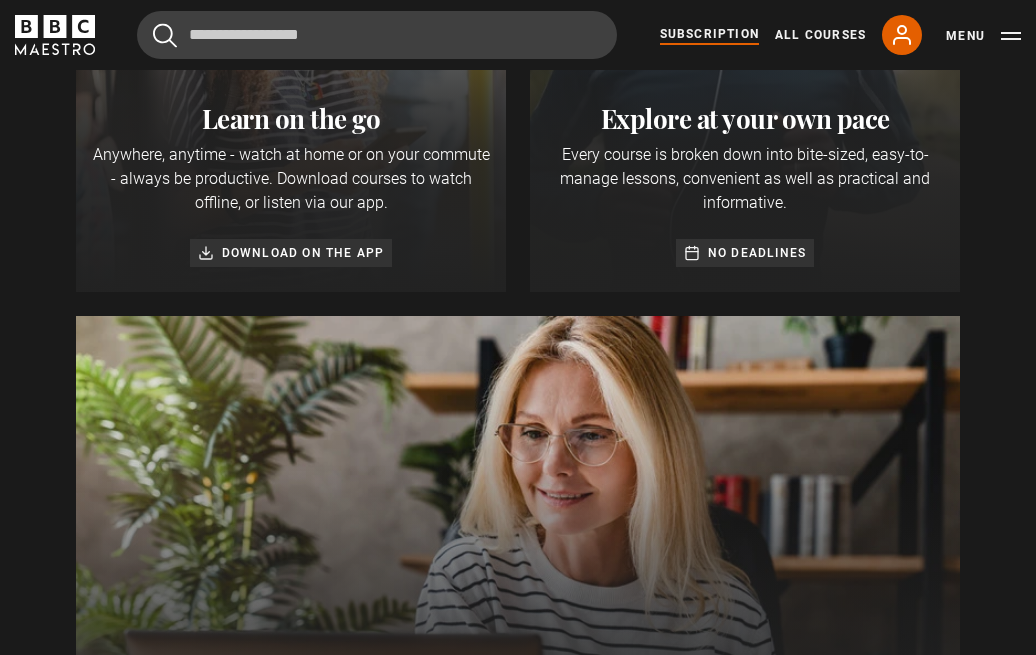 scroll, scrollTop: 0, scrollLeft: 0, axis: both 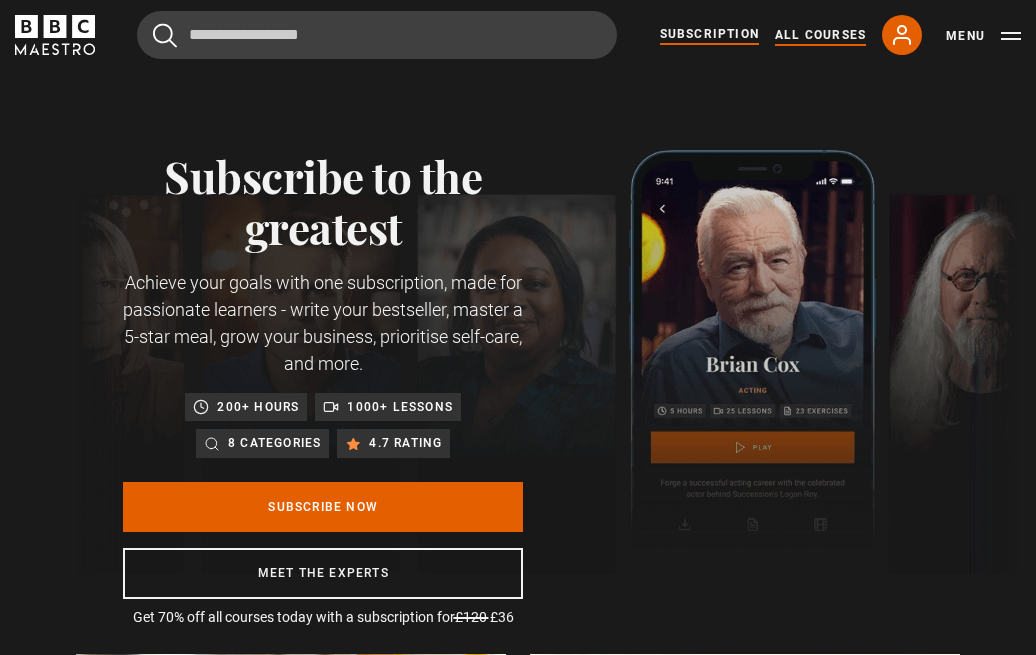 click on "All Courses" at bounding box center (820, 35) 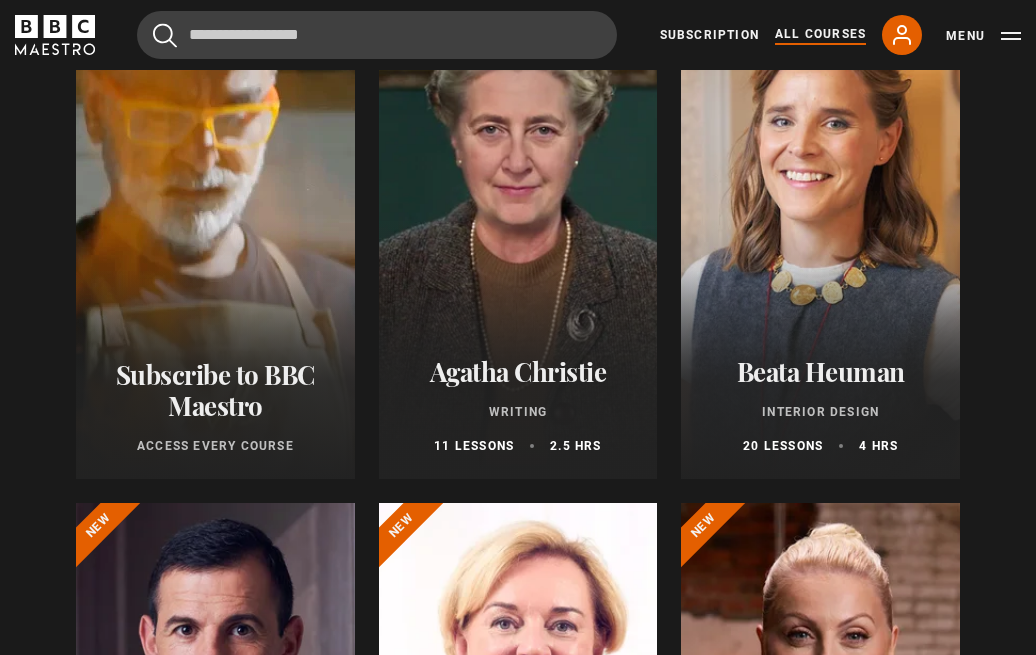 scroll, scrollTop: 0, scrollLeft: 0, axis: both 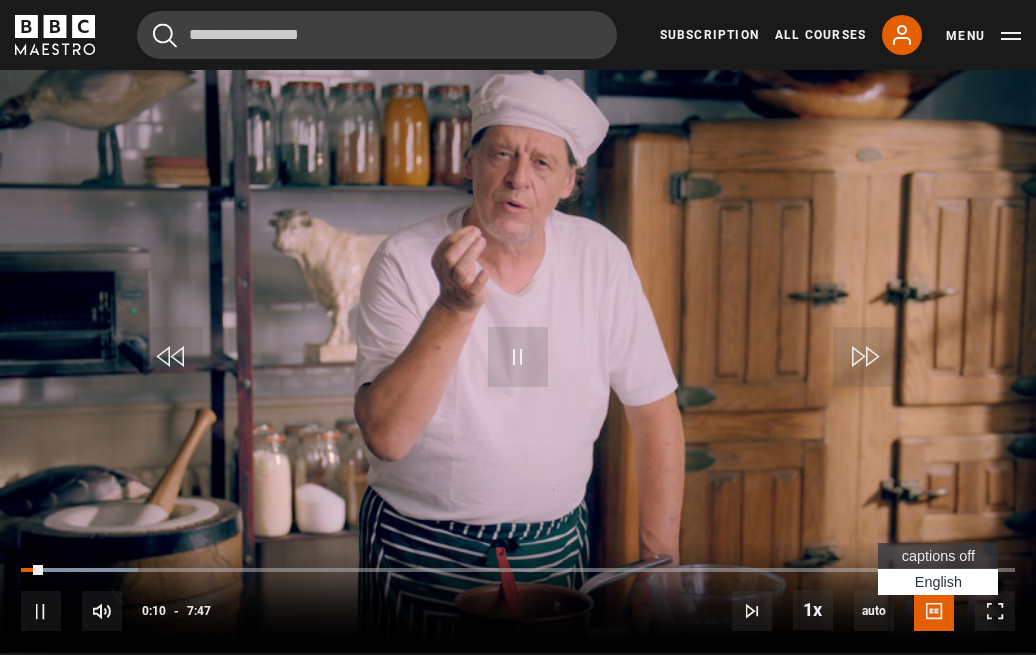click at bounding box center (934, 611) 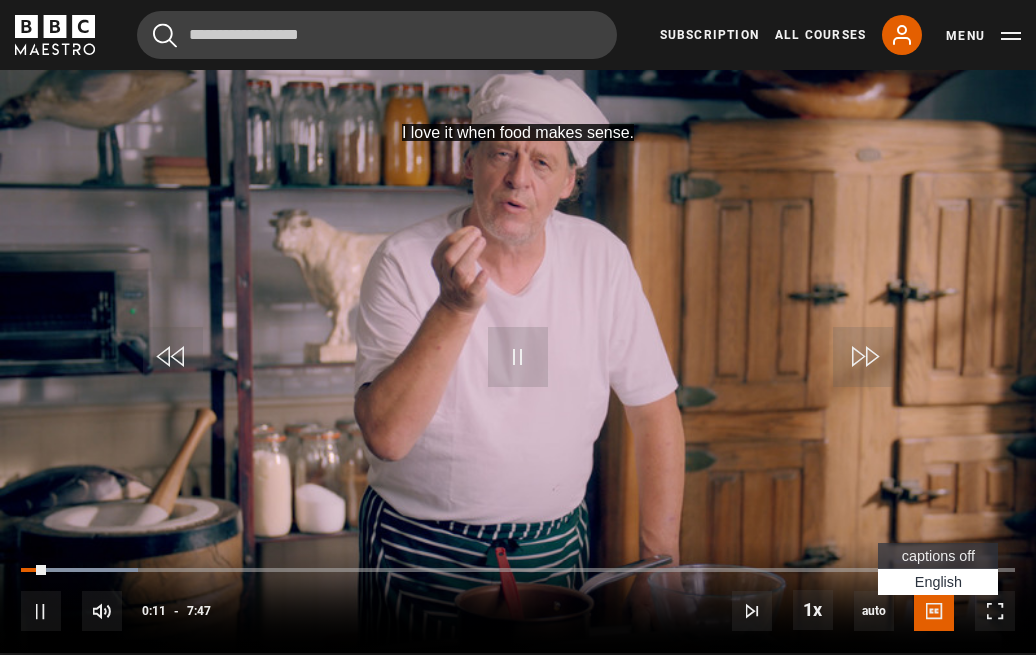 click on "captions off" at bounding box center (938, 556) 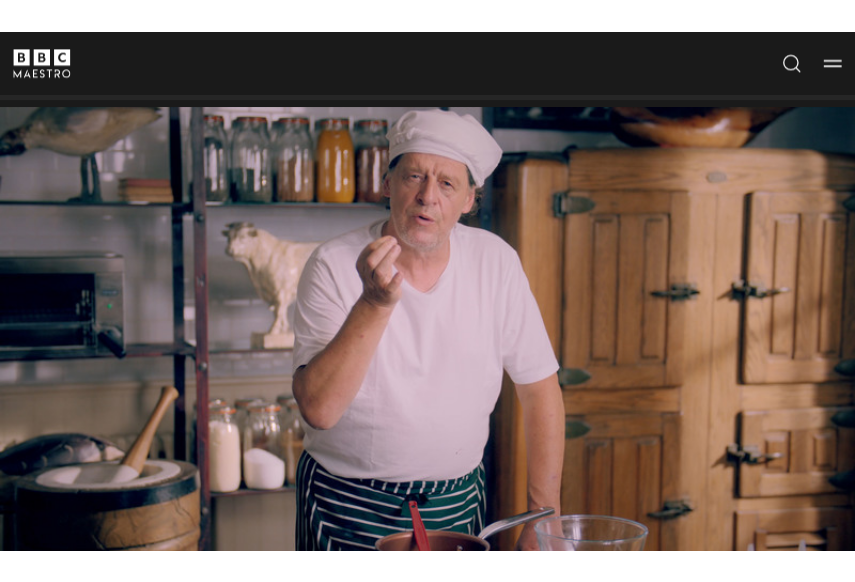 scroll, scrollTop: 672, scrollLeft: 0, axis: vertical 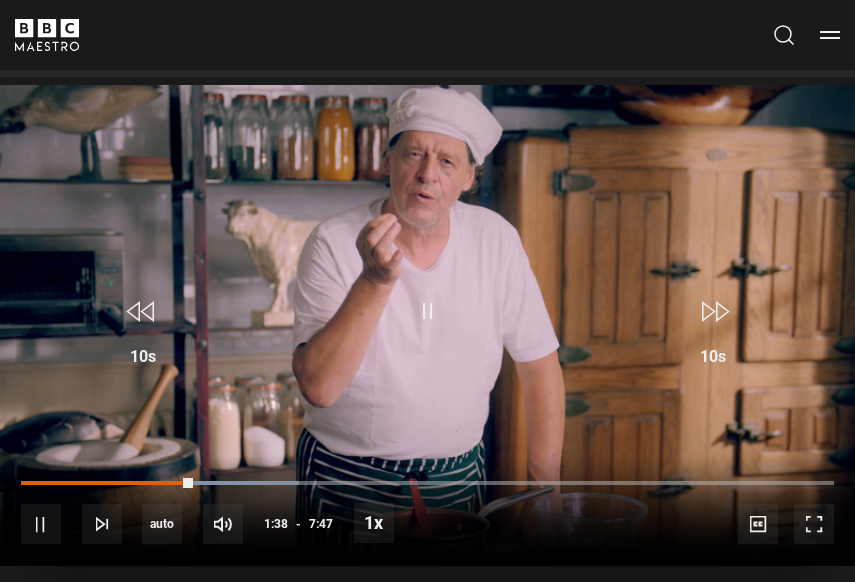 click on "10s Skip Back 10 seconds Pause 10s Skip Forward 10 seconds Loaded :  34.26% 0:53 1:38 Pause Mute Current Time  1:38 - Duration  7:47
Marco Pierre White
Lesson 7
Scrambled eggs and smoked salmon
1x Playback Rate 2x 1.5x 1x , selected 0.5x auto Quality 360p 720p 1080p 2160p Auto , selected Captions captions off , selected English  Captions" at bounding box center (427, 510) 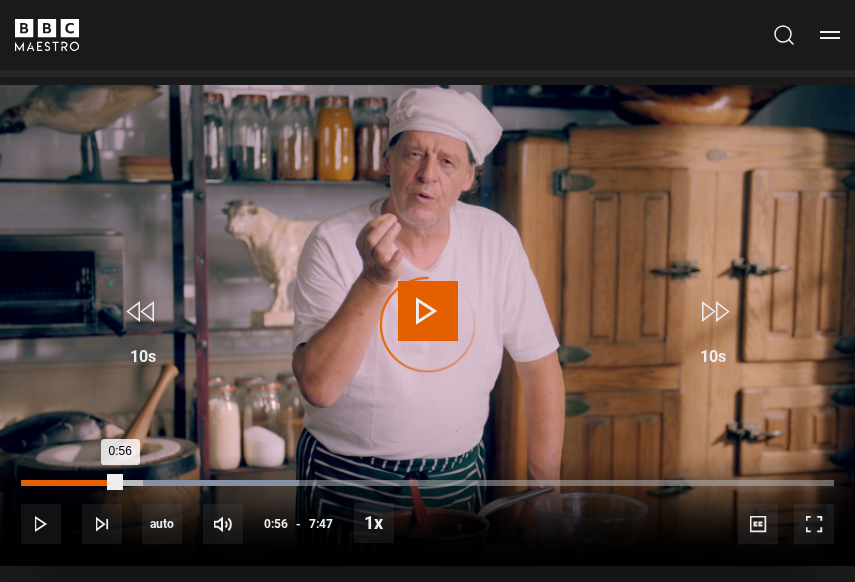 click on "Loaded :  34.26% 0:56 0:56" at bounding box center (427, 483) 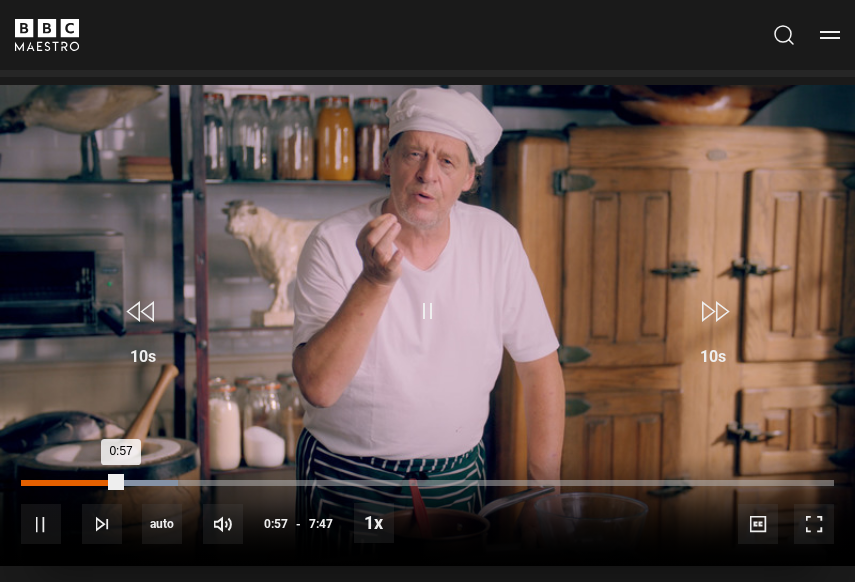 click on "Loaded :  19.27% 0:34 0:57" at bounding box center [427, 483] 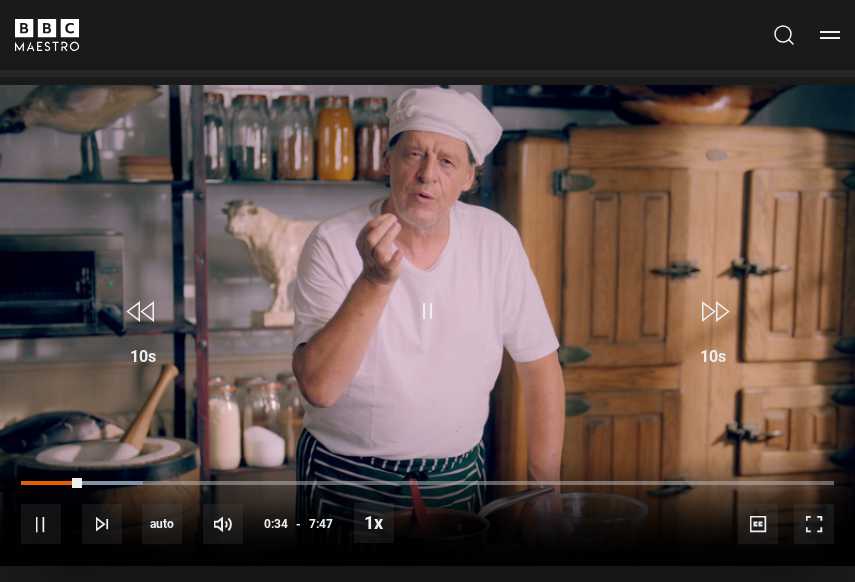 click on "10s Skip Back 10 seconds Pause 10s Skip Forward 10 seconds Loaded :  14.99% 0:29 0:34 Pause Mute Current Time  0:34 - Duration  7:47
Marco Pierre White
Lesson 7
Scrambled eggs and smoked salmon
1x Playback Rate 2x 1.5x 1x , selected 0.5x auto Quality 360p 720p 1080p 2160p Auto , selected Captions captions off , selected English  Captions" at bounding box center [427, 510] 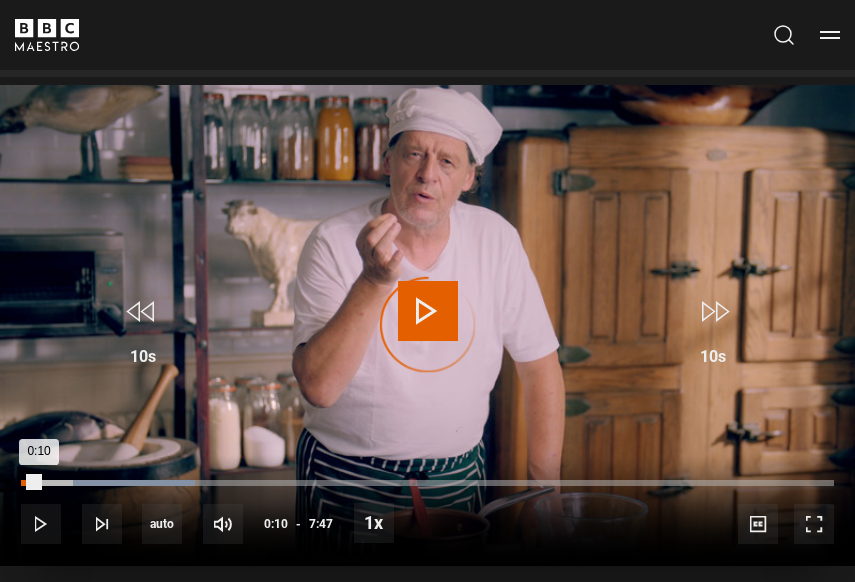 click on "Loaded :  21.41% 0:10 0:10" at bounding box center [427, 483] 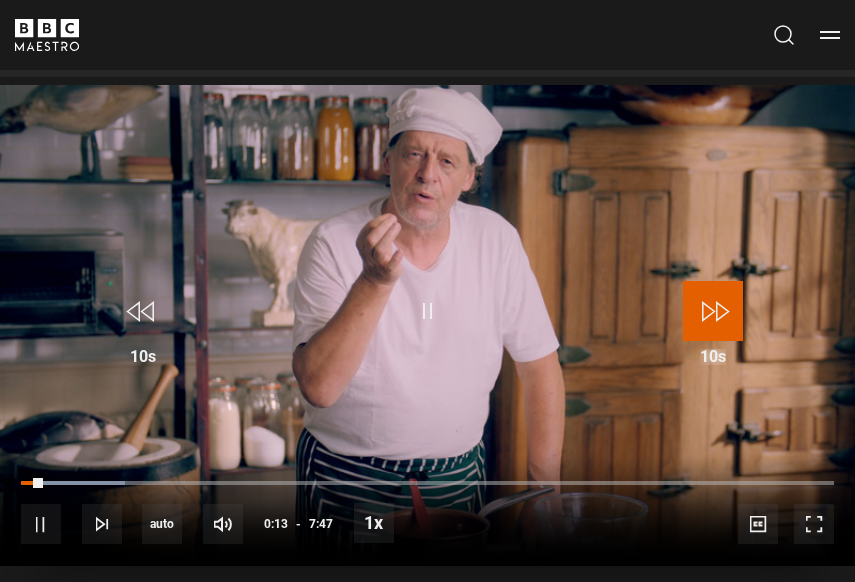click at bounding box center (713, 311) 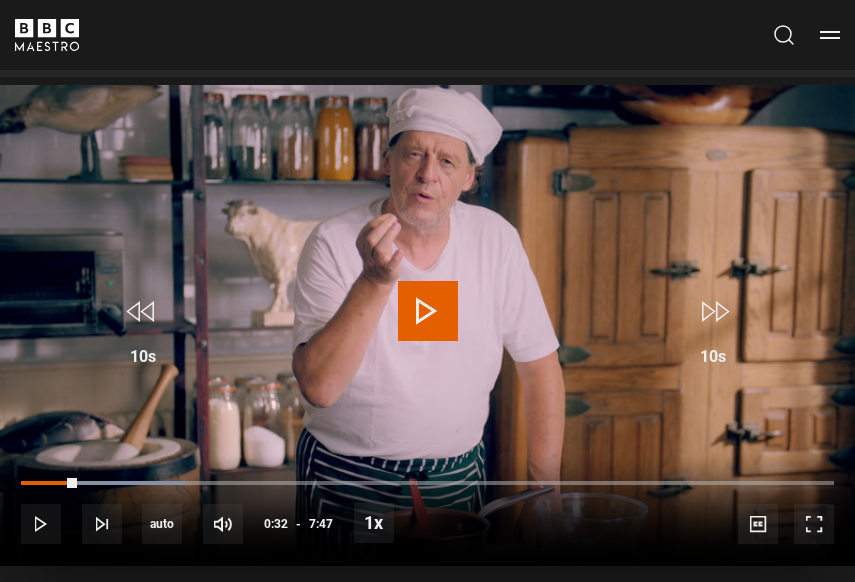 click at bounding box center [428, 311] 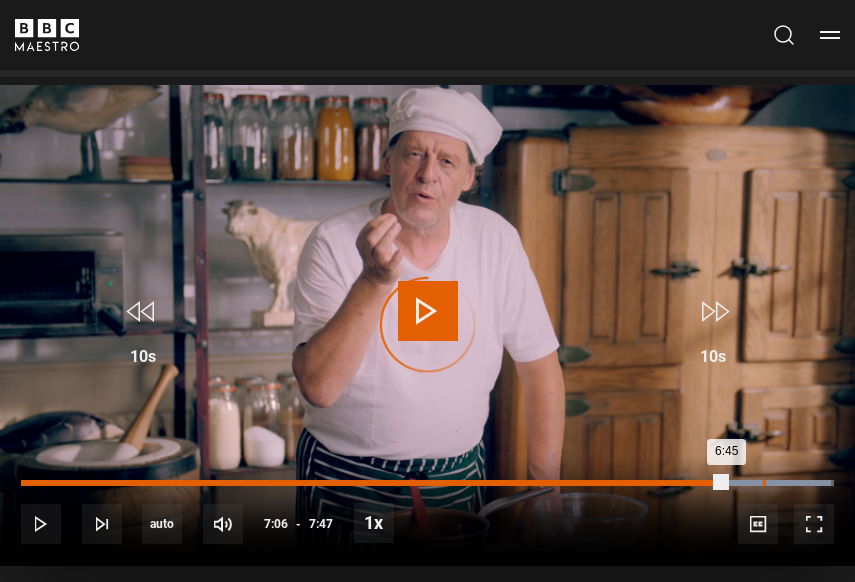 click on "Loaded :  99.57% 7:06 6:45" at bounding box center (427, 483) 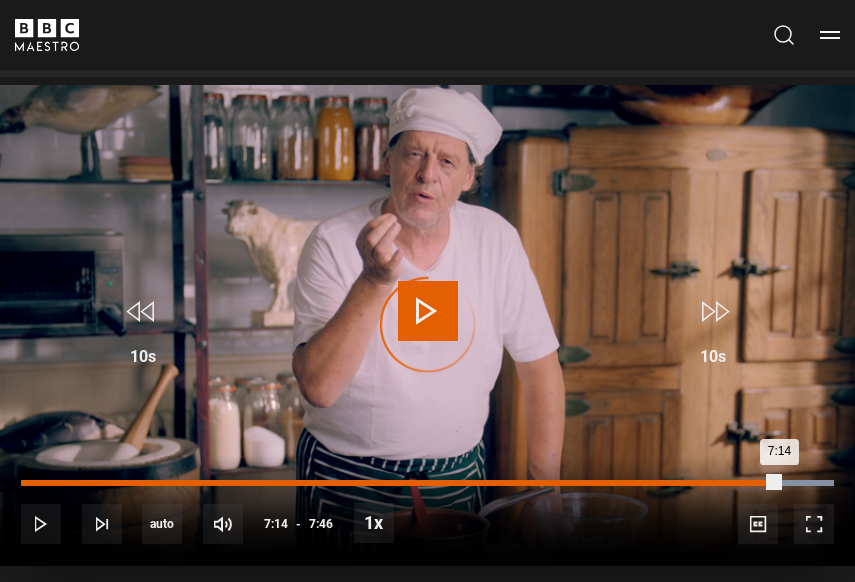click on "Loaded :  100.00% 7:14 7:14" at bounding box center [427, 483] 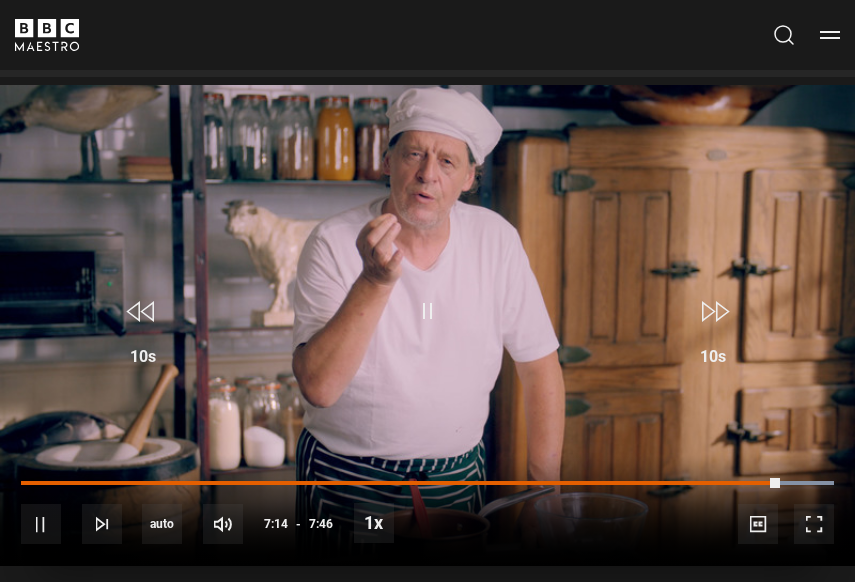 click on "10s Skip Back 10 seconds Pause 10s Skip Forward 10 seconds Loaded :  100.00% 7:21 7:14 Pause Mute Current Time  7:14 - Duration  7:46
Marco Pierre White
Lesson 7
Scrambled eggs and smoked salmon
1x Playback Rate 2x 1.5x 1x , selected 0.5x auto Quality 360p 720p 1080p 2160p Auto , selected Captions captions off , selected English  Captions" at bounding box center [427, 510] 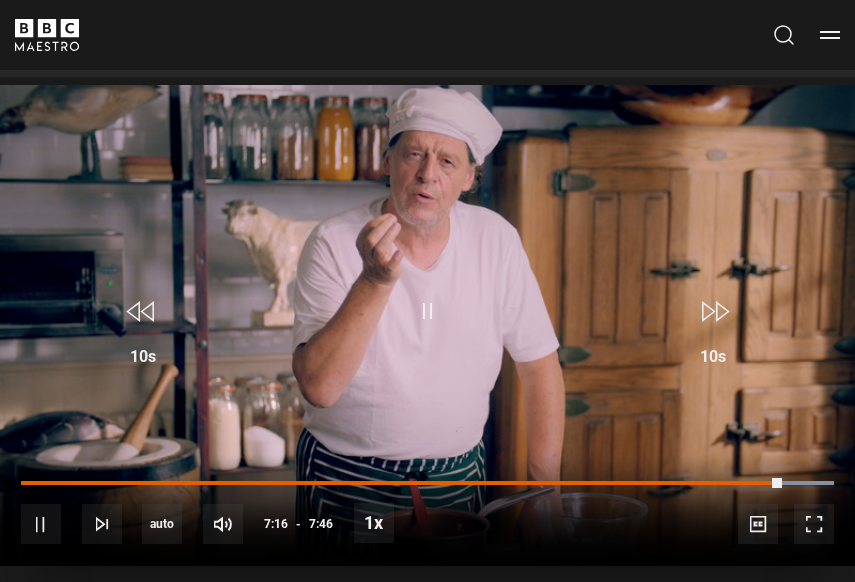 click on "10s Skip Back 10 seconds Pause 10s Skip Forward 10 seconds Loaded :  100.00% 7:27 7:16 Pause Mute Current Time  7:16 - Duration  7:46
Marco Pierre White
Lesson 7
Scrambled eggs and smoked salmon
1x Playback Rate 2x 1.5x 1x , selected 0.5x auto Quality 360p 720p 1080p 2160p Auto , selected Captions captions off , selected English  Captions" at bounding box center [427, 510] 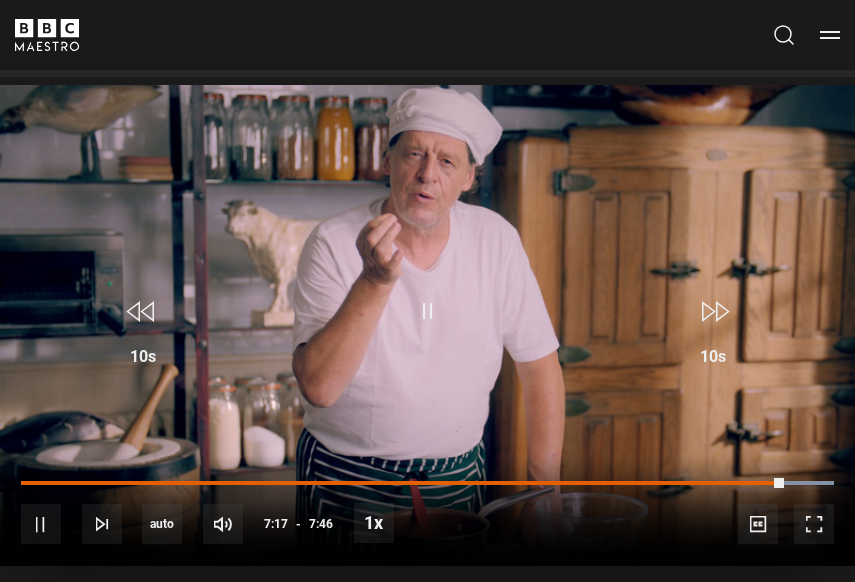 click on "10s Skip Back 10 seconds Pause 10s Skip Forward 10 seconds Loaded :  100.00% 7:27 7:17 Pause Mute Current Time  7:17 - Duration  7:46
Marco Pierre White
Lesson 7
Scrambled eggs and smoked salmon
1x Playback Rate 2x 1.5x 1x , selected 0.5x auto Quality 360p 720p 1080p 2160p Auto , selected Captions captions off , selected English  Captions" at bounding box center (427, 510) 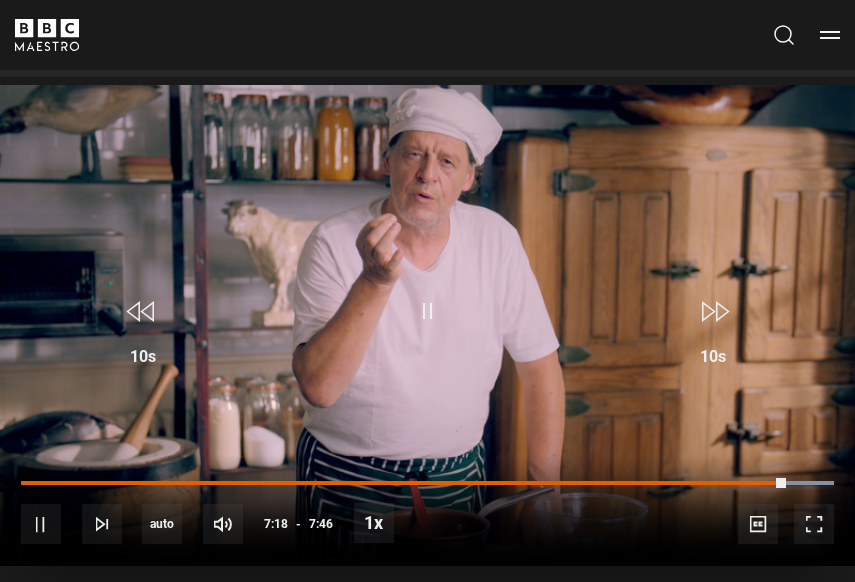 click on "10s Skip Back 10 seconds Pause 10s Skip Forward 10 seconds Loaded :  100.00% 7:02 7:18 Pause Mute Current Time  7:18 - Duration  7:46
Marco Pierre White
Lesson 7
Scrambled eggs and smoked salmon
1x Playback Rate 2x 1.5x 1x , selected 0.5x auto Quality 360p 720p 1080p 2160p Auto , selected Captions captions off , selected English  Captions" at bounding box center [427, 510] 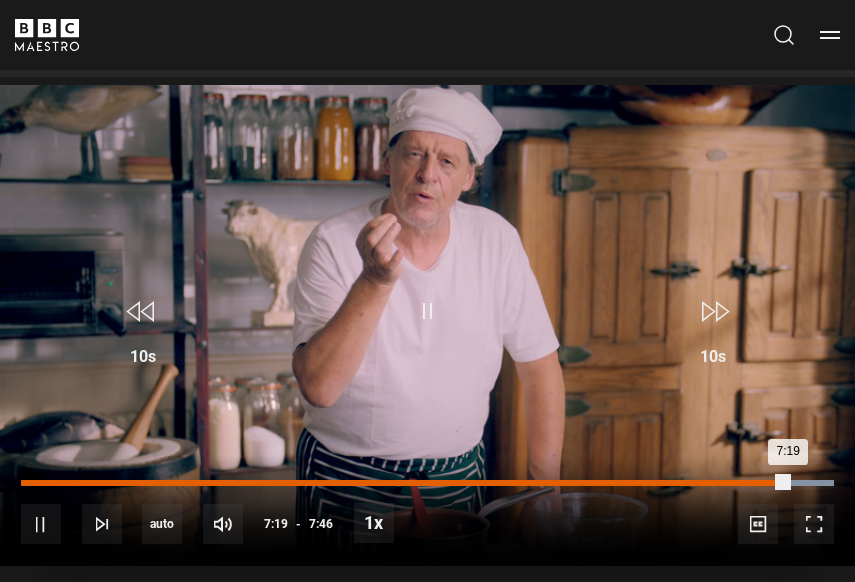 click on "Loaded :  100.00% 6:59 7:19" at bounding box center (427, 483) 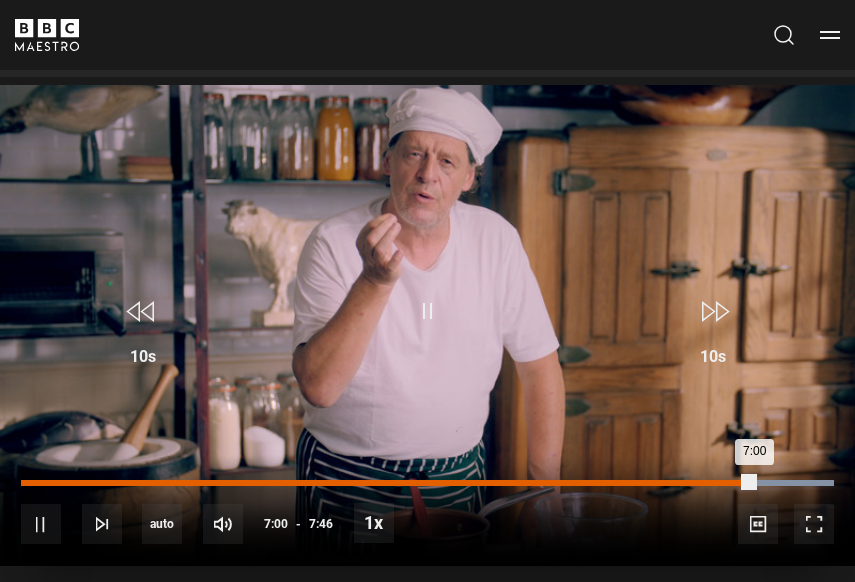click on "7:00" at bounding box center (388, 483) 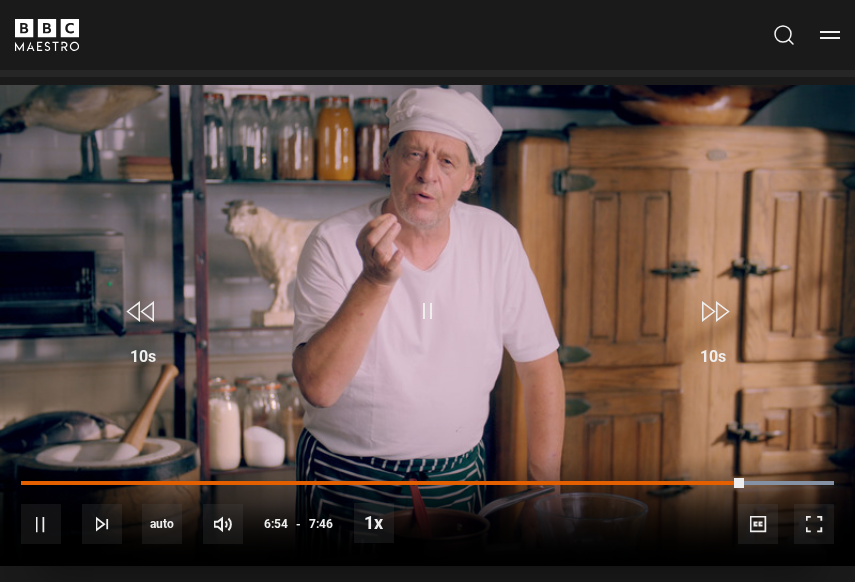 click on "10s Skip Back 10 seconds Pause 10s Skip Forward 10 seconds Loaded :  100.00% 6:47 6:54 Pause Mute Current Time  6:54 - Duration  7:46
Marco Pierre White
Lesson 7
Scrambled eggs and smoked salmon
1x Playback Rate 2x 1.5x 1x , selected 0.5x auto Quality 360p 720p 1080p 2160p Auto , selected Captions captions off , selected English  Captions" at bounding box center (427, 510) 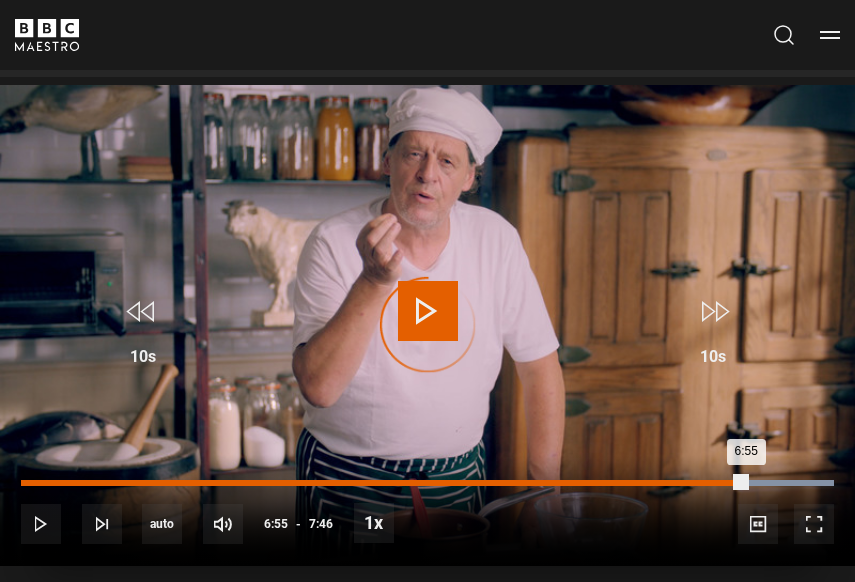 click on "Loaded :  100.00% 6:39 6:55" at bounding box center [427, 483] 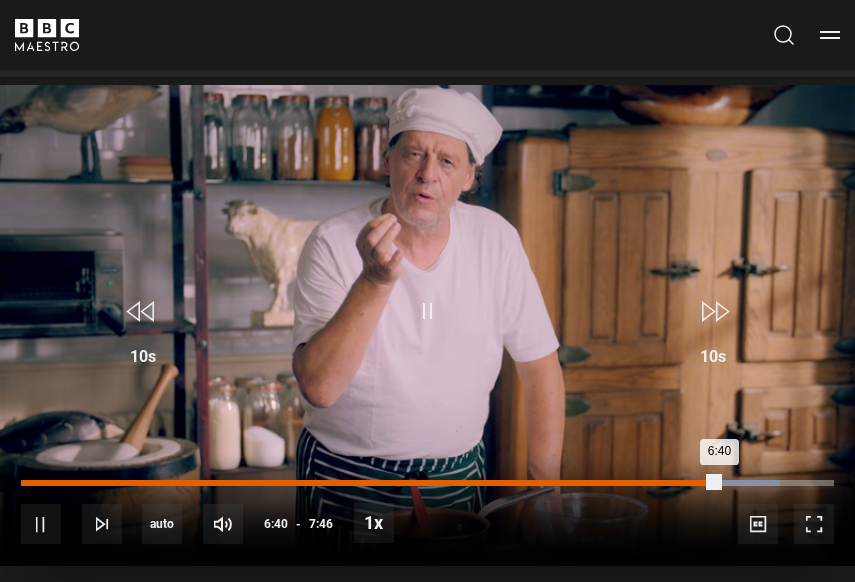 click on "6:29" at bounding box center [702, 483] 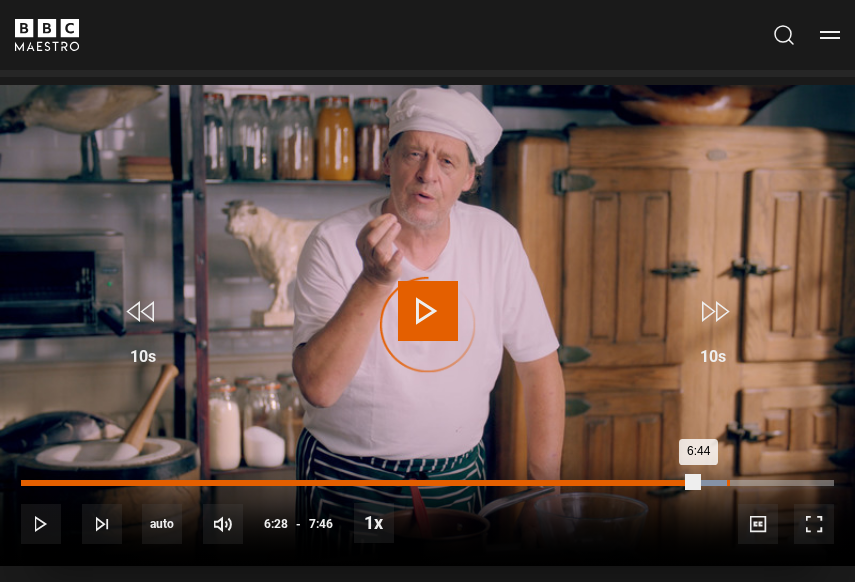 click on "6:44" at bounding box center [728, 483] 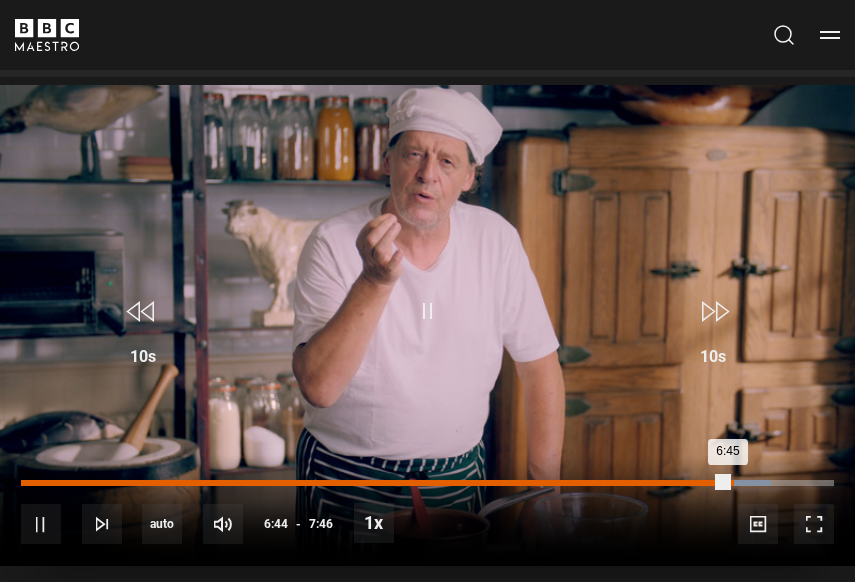 click on "Loaded :  92.23% 6:47 6:45" at bounding box center [427, 483] 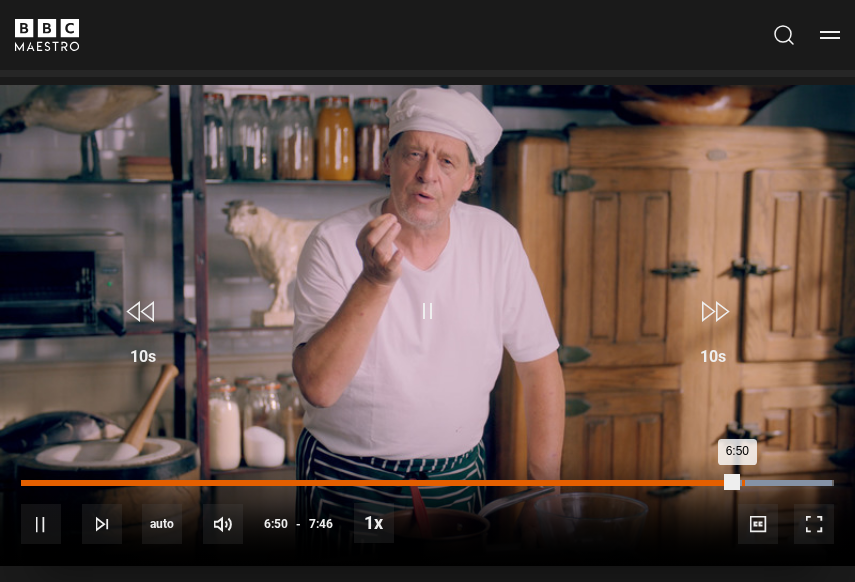 click on "6:53" at bounding box center (743, 483) 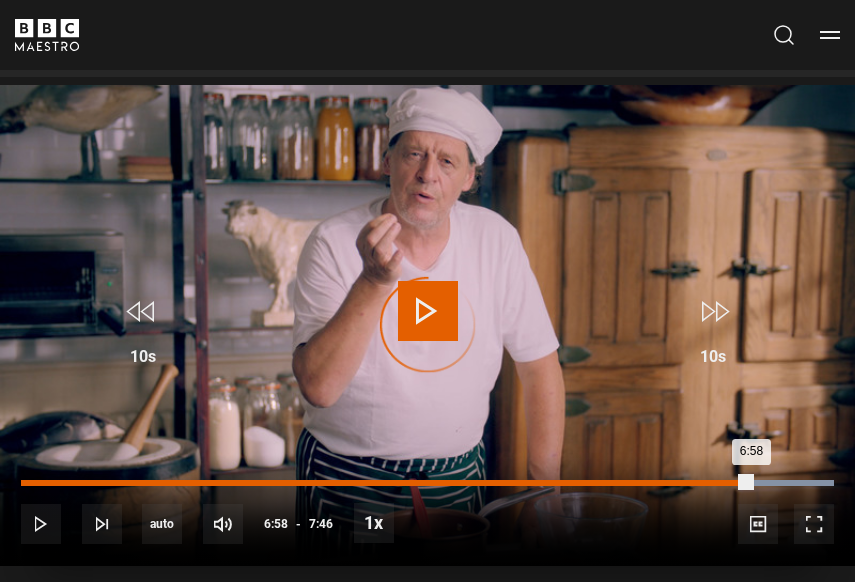 click on "Loaded :  100.00% 6:58 6:58" at bounding box center [427, 483] 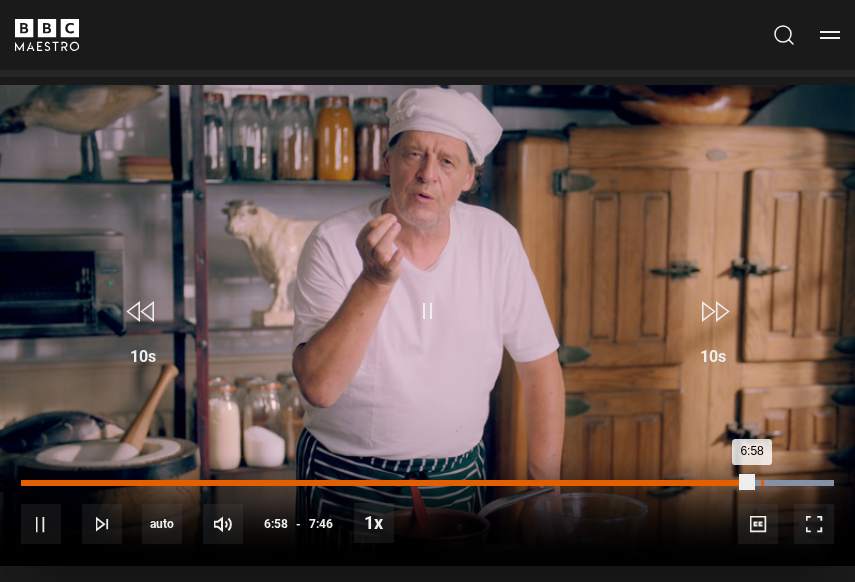 click on "Loaded :  100.00% 7:04 6:58" at bounding box center [427, 483] 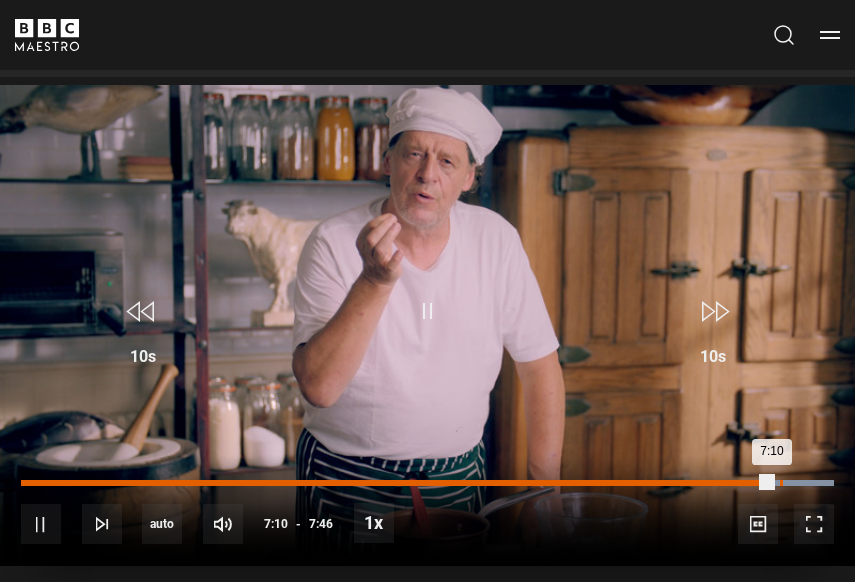 click on "Loaded :  100.00% 7:15 7:10" at bounding box center [427, 483] 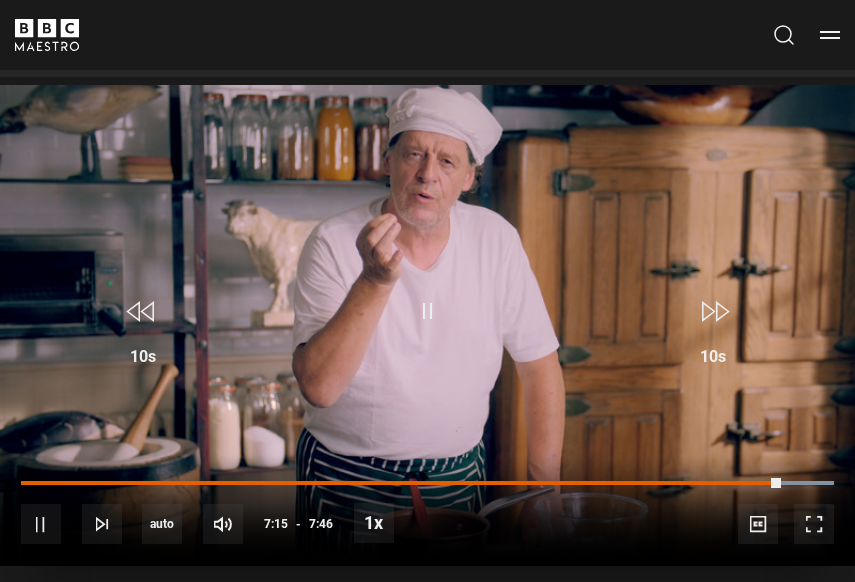 click on "10s Skip Back 10 seconds Pause 10s Skip Forward 10 seconds Loaded :  100.00% 7:22 7:15 Pause Mute Current Time  7:15 - Duration  7:46
Marco Pierre White
Lesson 7
Scrambled eggs and smoked salmon
1x Playback Rate 2x 1.5x 1x , selected 0.5x auto Quality 360p 720p 1080p 2160p Auto , selected Captions captions off , selected English  Captions" at bounding box center [427, 510] 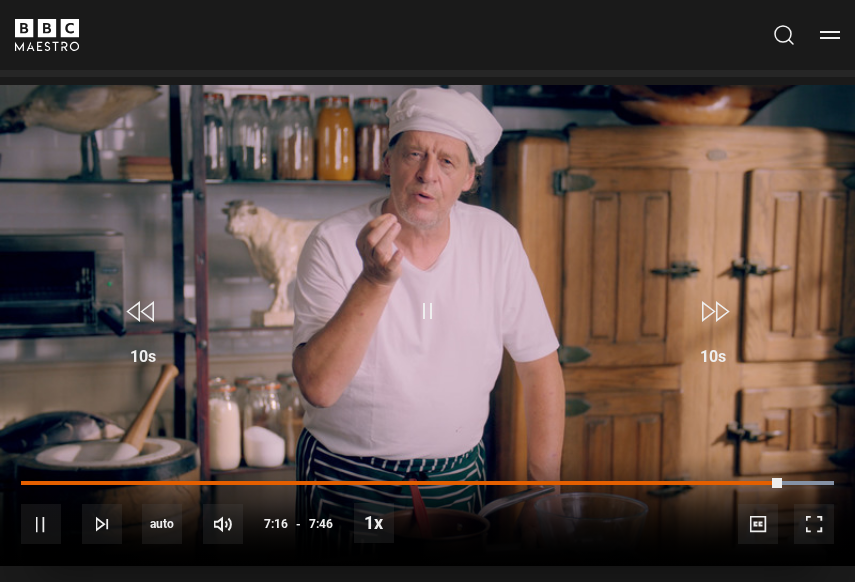 click on "10s Skip Back 10 seconds Pause 10s Skip Forward 10 seconds Loaded :  100.00% 7:22 7:16 Pause Mute Current Time  7:16 - Duration  7:46
Marco Pierre White
Lesson 7
Scrambled eggs and smoked salmon
1x Playback Rate 2x 1.5x 1x , selected 0.5x auto Quality 360p 720p 1080p 2160p Auto , selected Captions captions off , selected English  Captions" at bounding box center [427, 510] 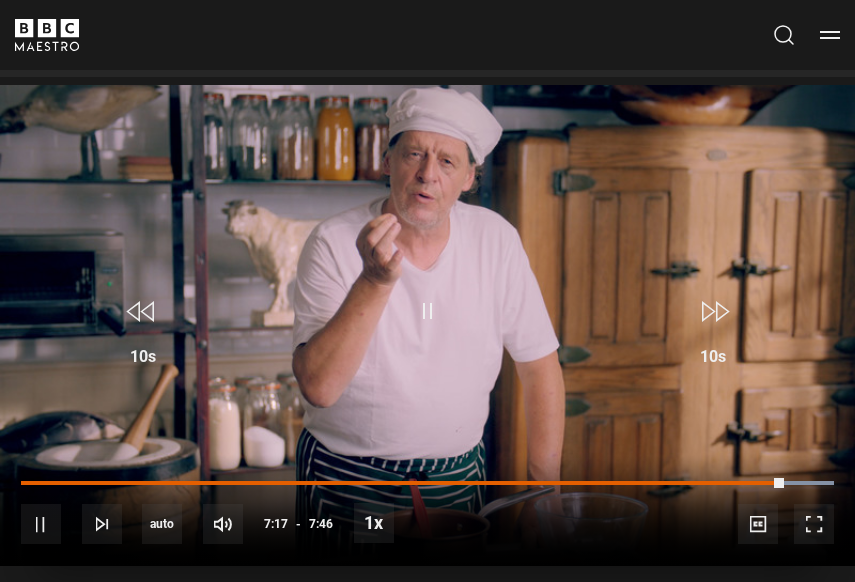 click on "10s Skip Back 10 seconds Pause 10s Skip Forward 10 seconds Loaded :  100.00% 7:22 7:17 Pause Mute Current Time  7:17 - Duration  7:46
Marco Pierre White
Lesson 7
Scrambled eggs and smoked salmon
1x Playback Rate 2x 1.5x 1x , selected 0.5x auto Quality 360p 720p 1080p 2160p Auto , selected Captions captions off , selected English  Captions" at bounding box center [427, 510] 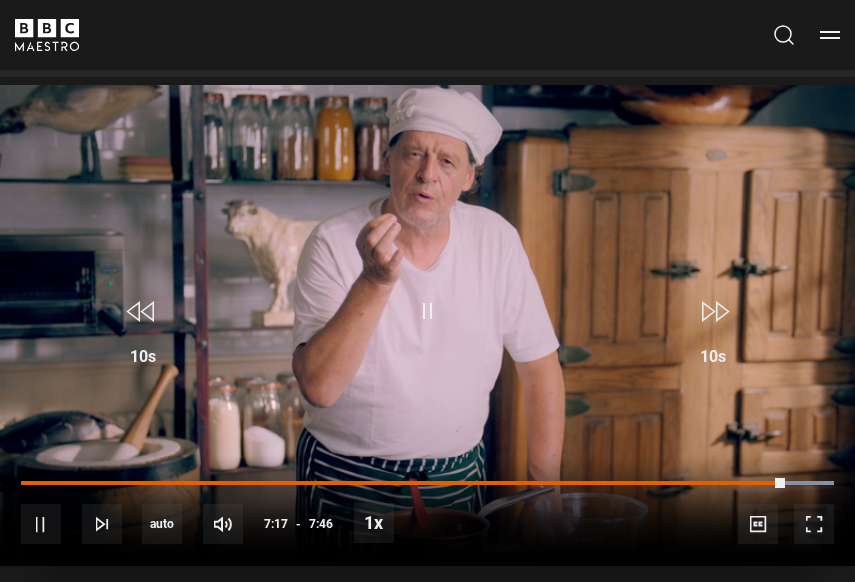 click on "10s Skip Back 10 seconds Pause 10s Skip Forward 10 seconds Loaded :  100.00% 7:29 7:18 Pause Mute Current Time  7:17 - Duration  7:46
Marco Pierre White
Lesson 7
Scrambled eggs and smoked salmon
1x Playback Rate 2x 1.5x 1x , selected 0.5x auto Quality 360p 720p 1080p 2160p Auto , selected Captions captions off , selected English  Captions" at bounding box center [427, 510] 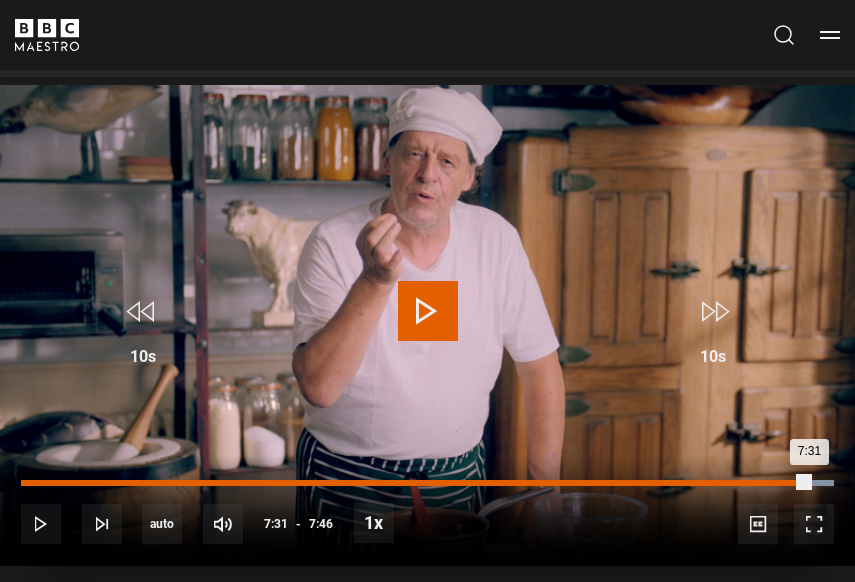 click on "Loaded :  100.00% 7:31 7:31" at bounding box center [427, 483] 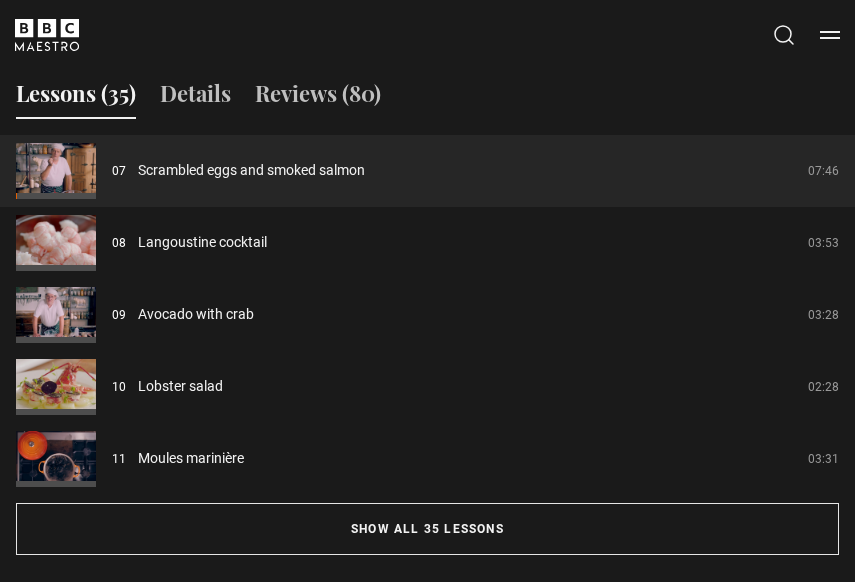 scroll, scrollTop: 1309, scrollLeft: 0, axis: vertical 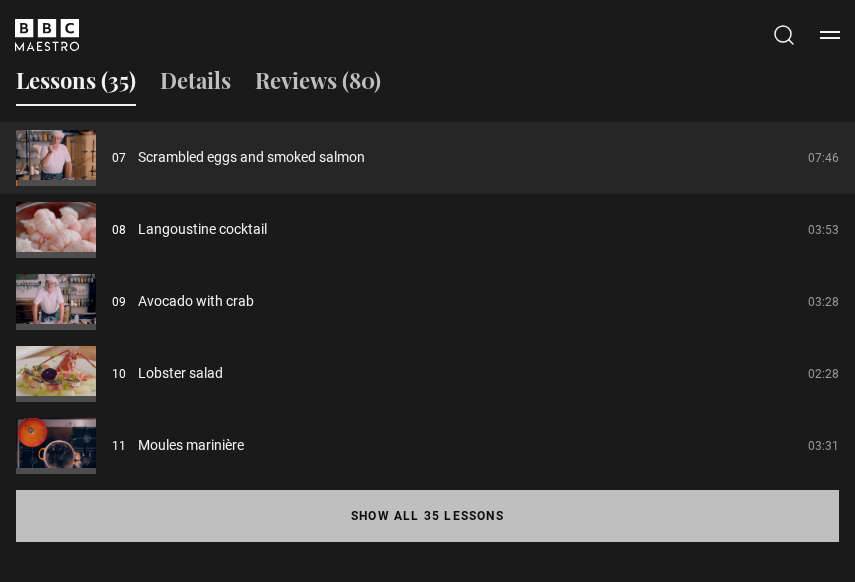 click on "Show all 35 lessons" at bounding box center [427, 516] 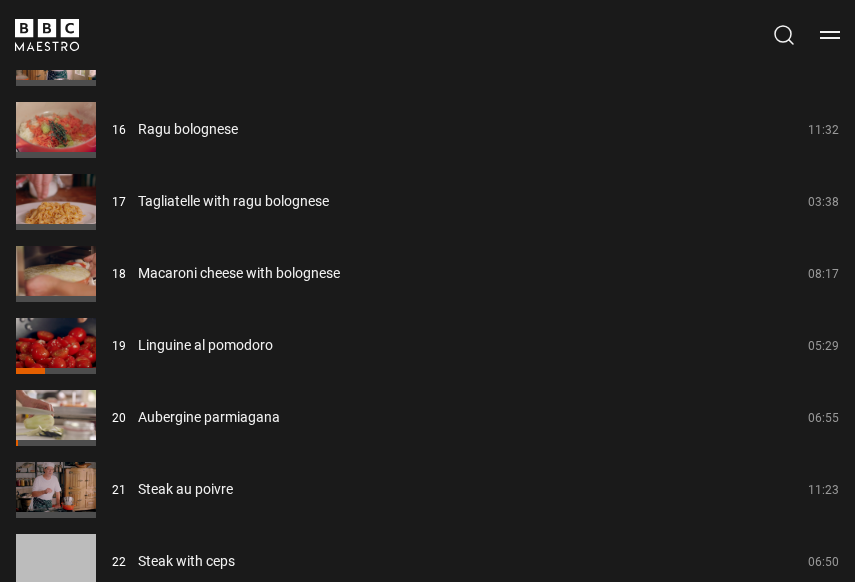 scroll, scrollTop: 2573, scrollLeft: 0, axis: vertical 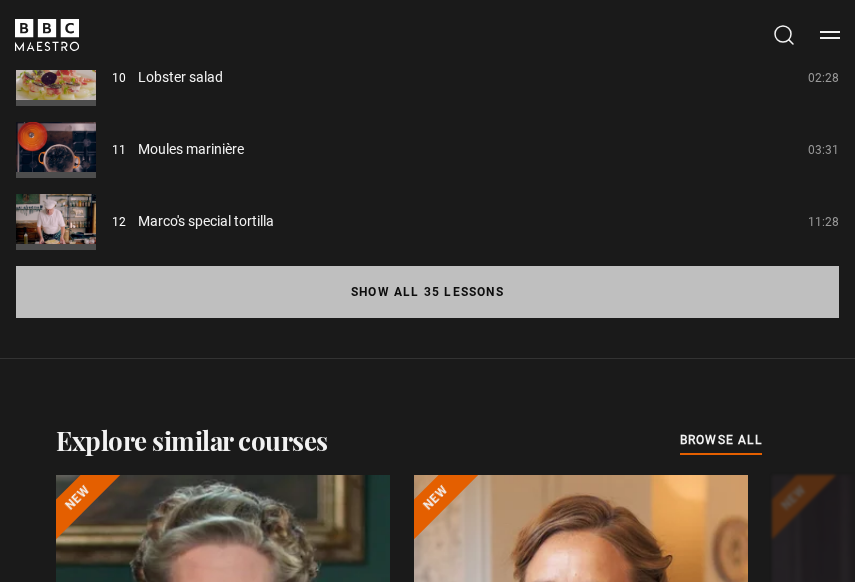 click on "Show all 35 lessons" at bounding box center (427, 292) 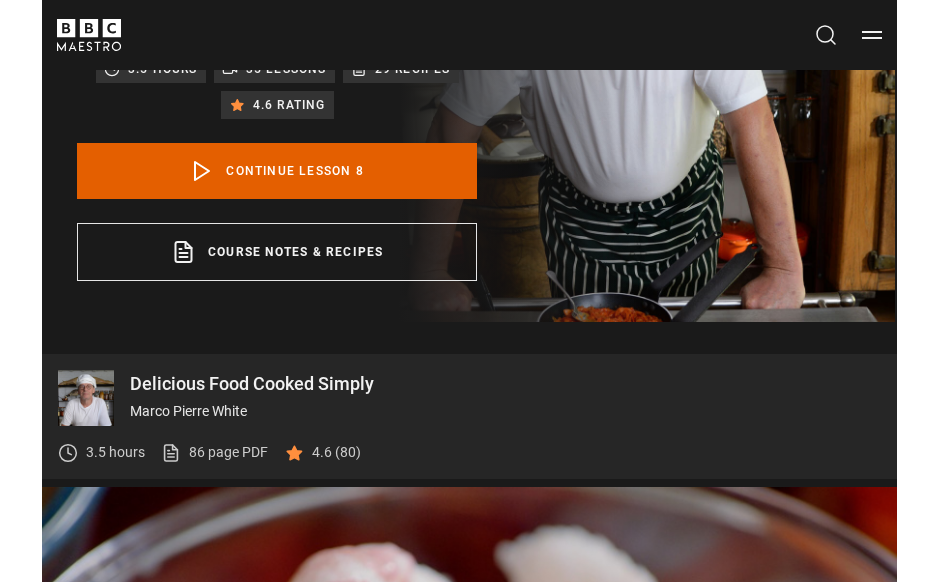 scroll, scrollTop: 336, scrollLeft: 0, axis: vertical 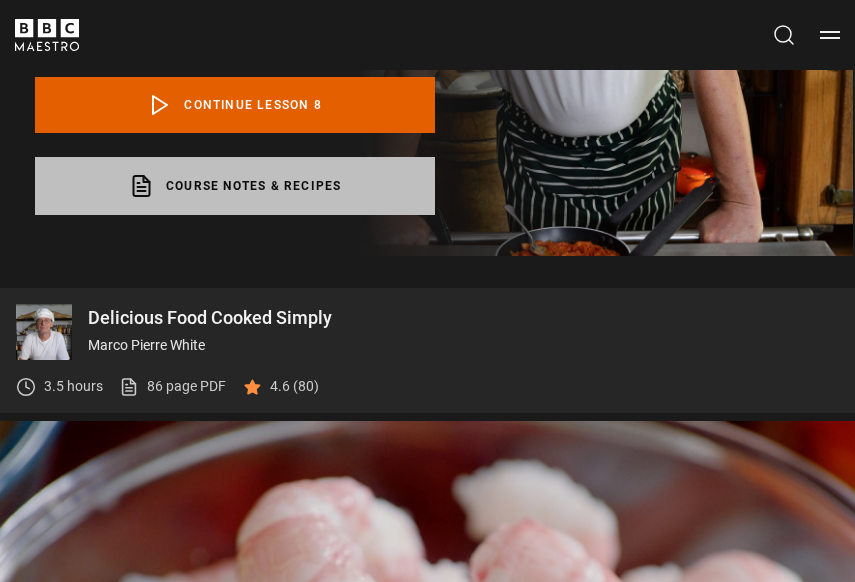 click on "Course notes & recipes
opens in a new tab" at bounding box center [235, 186] 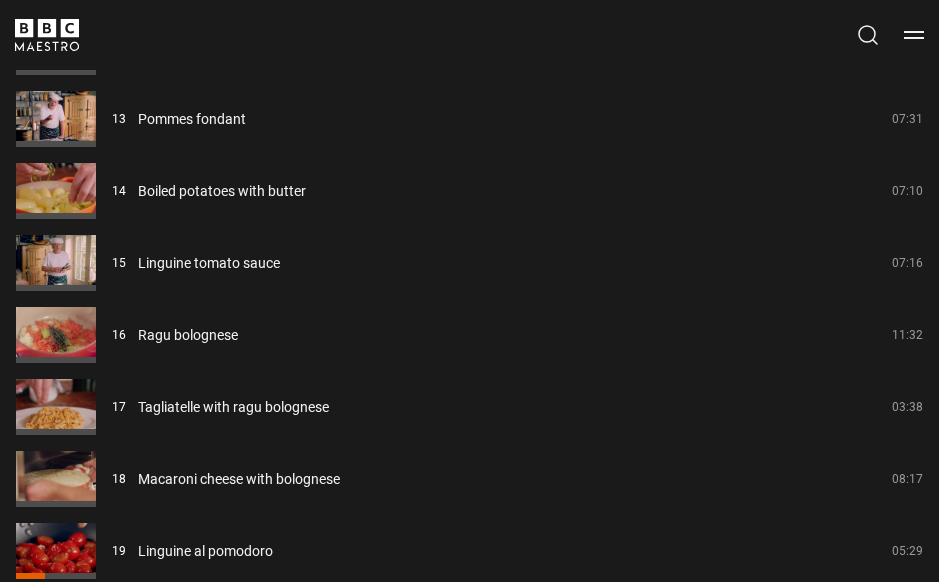 scroll, scrollTop: 2409, scrollLeft: 0, axis: vertical 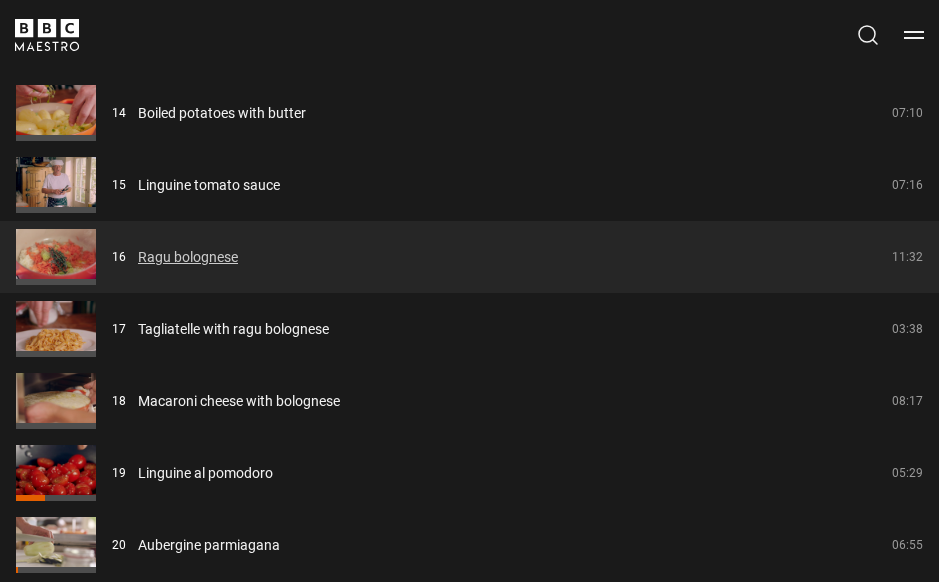 click on "Ragu bolognese" at bounding box center (188, 257) 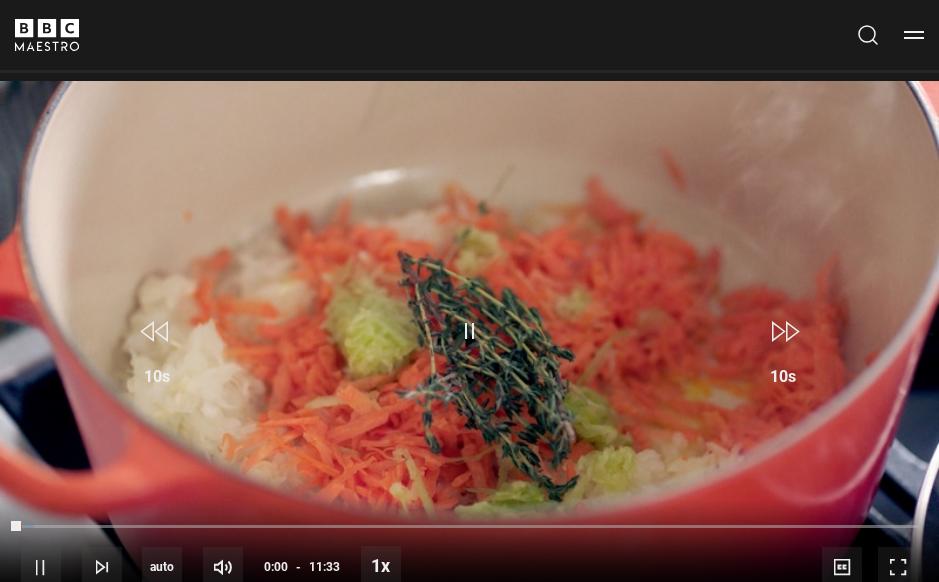 scroll, scrollTop: 0, scrollLeft: 0, axis: both 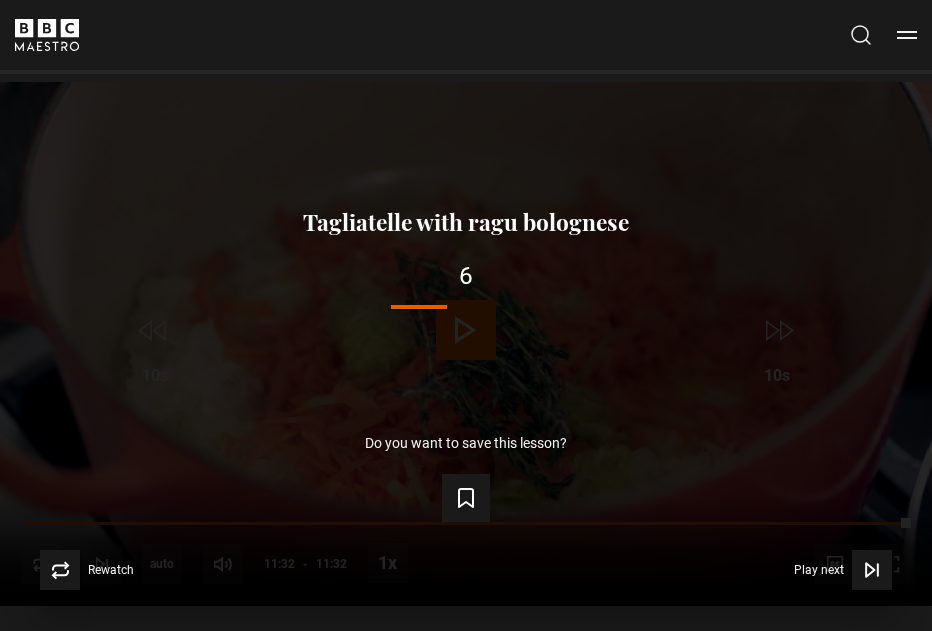click on "Lesson Completed
Up next
Tagliatelle with ragu bolognese
6
Cancel
Do you want to save this lesson?
Save lesson
Rewatch
Rewatch
Play next
Play next" at bounding box center (466, 344) 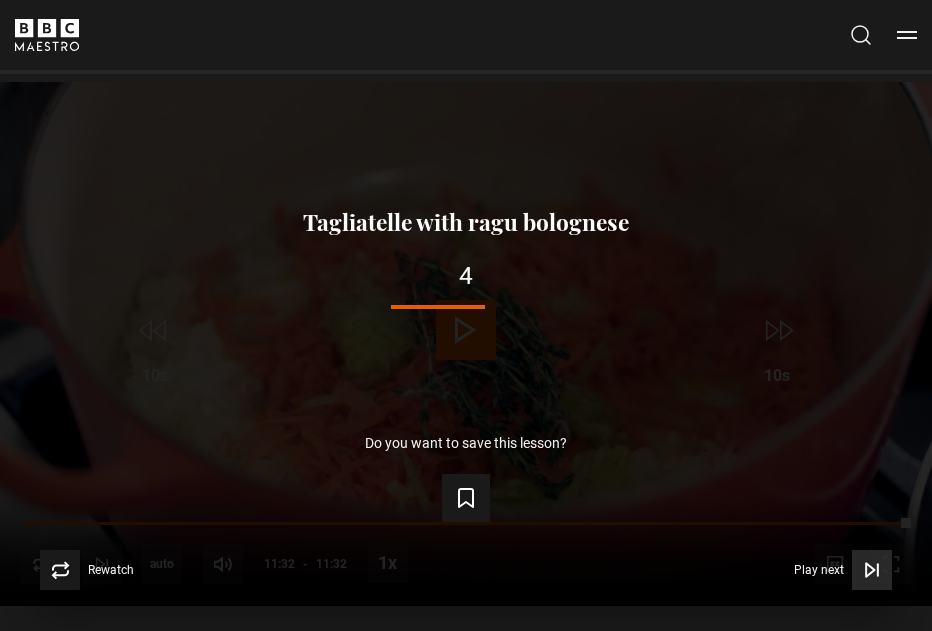 click 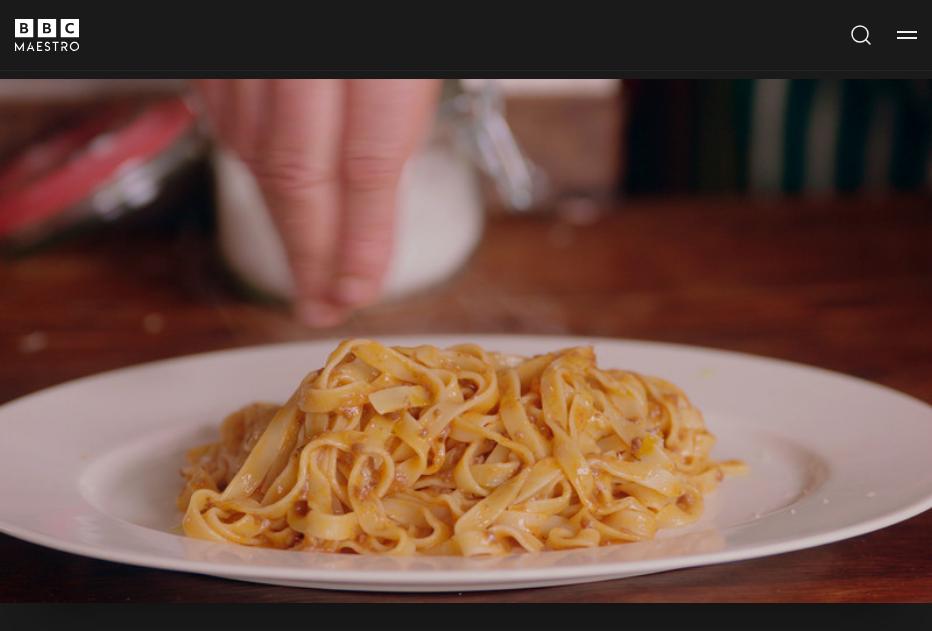 scroll, scrollTop: 962, scrollLeft: 0, axis: vertical 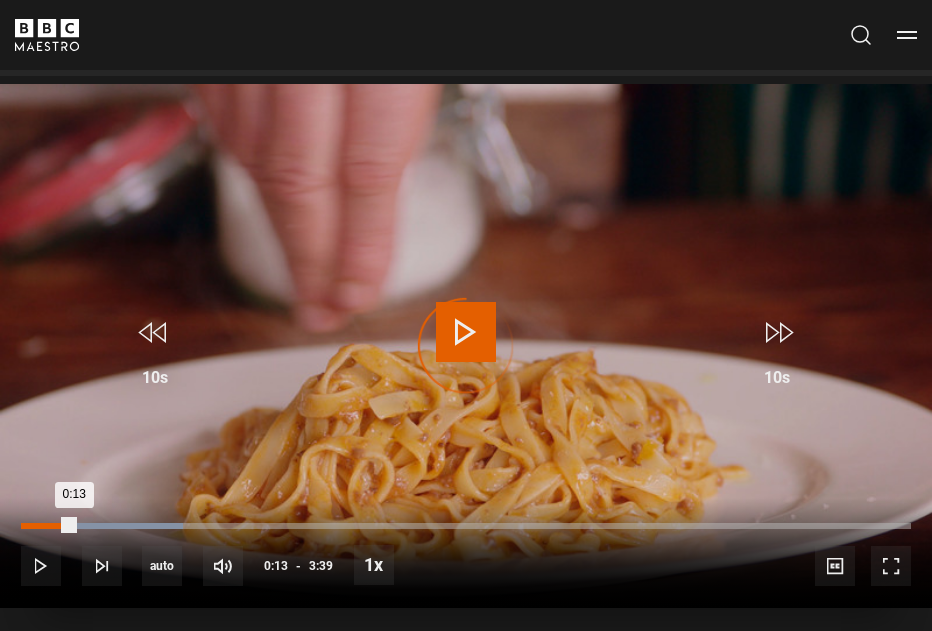 click on "Loaded :  18.26% 0:13 0:13" at bounding box center (466, 526) 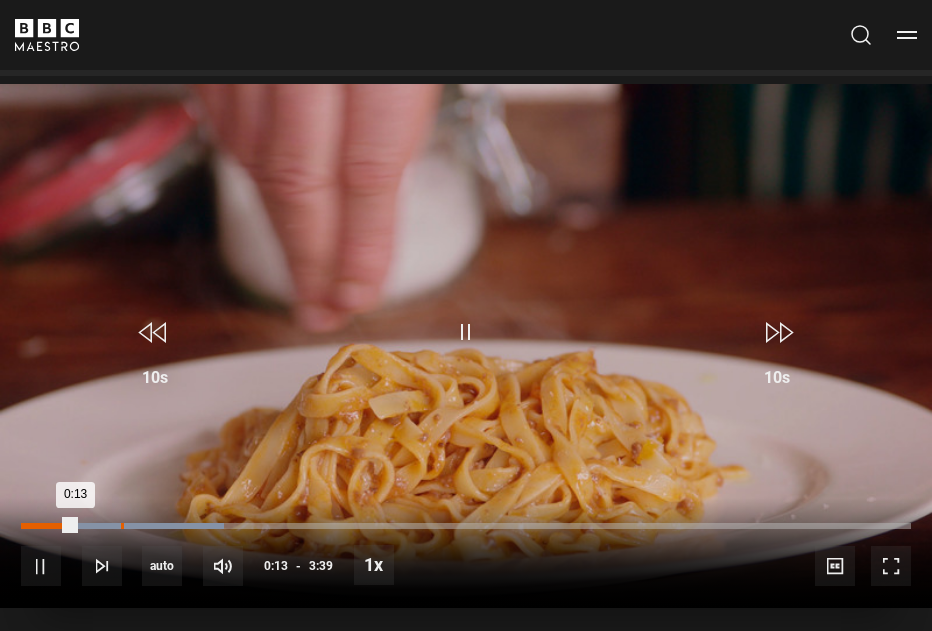 click on "Loaded :  22.83% 0:24 0:13" at bounding box center [466, 526] 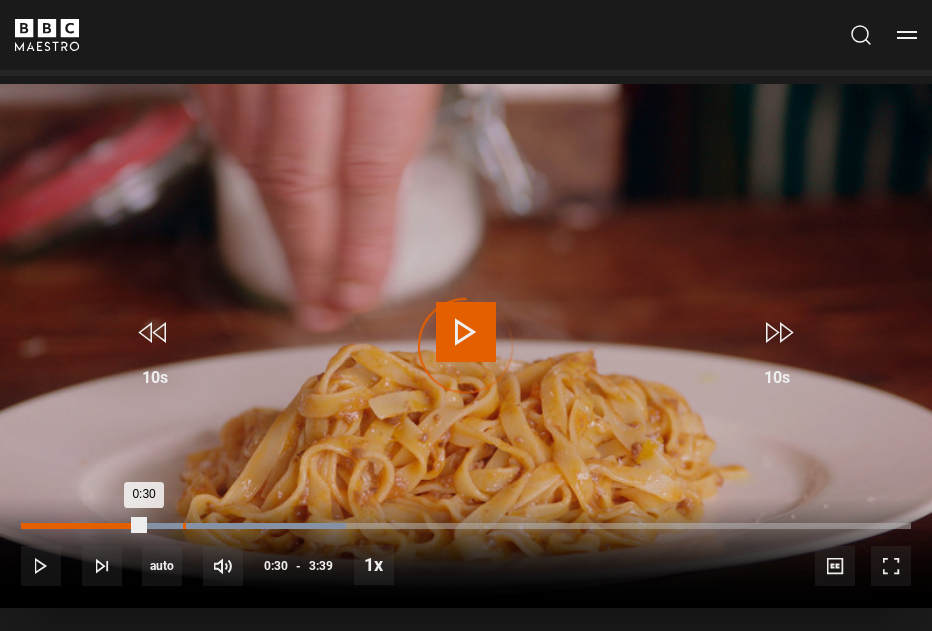click on "Loaded :  36.53% 0:39 0:30" at bounding box center [466, 526] 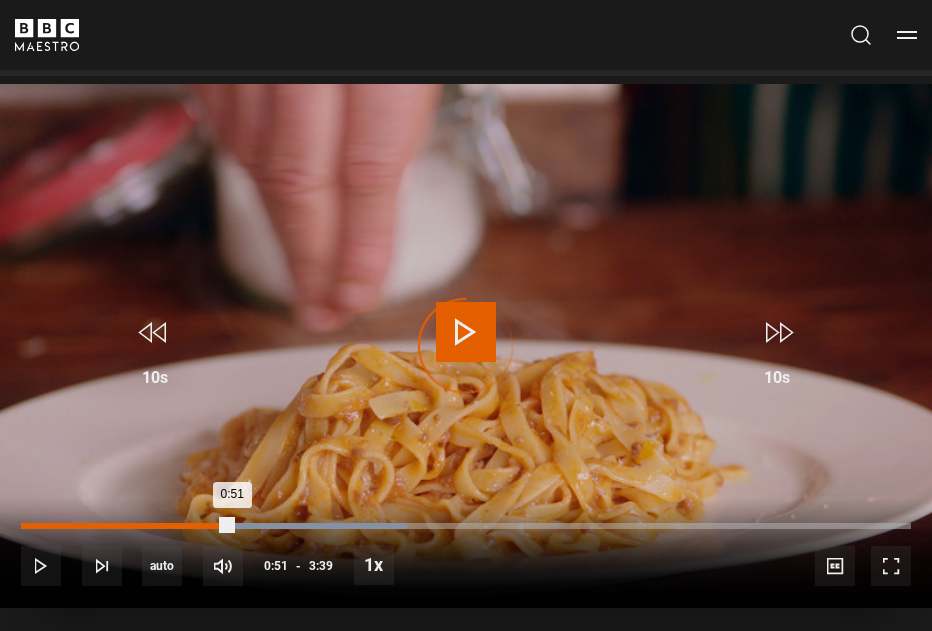 click on "Loaded :  43.38% 0:51 0:51" at bounding box center [466, 526] 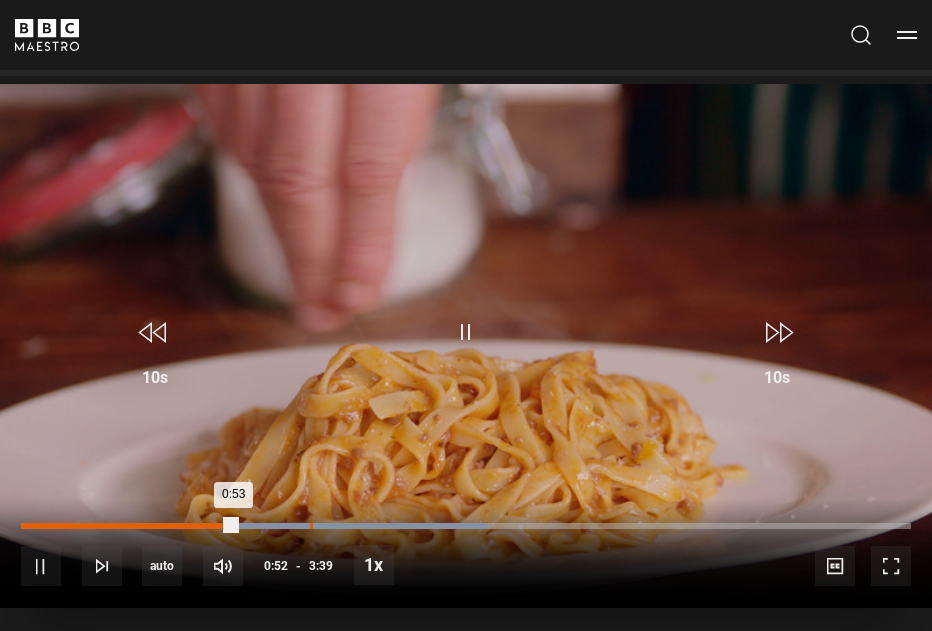 click on "Loaded :  52.51% 1:11 0:53" at bounding box center (466, 526) 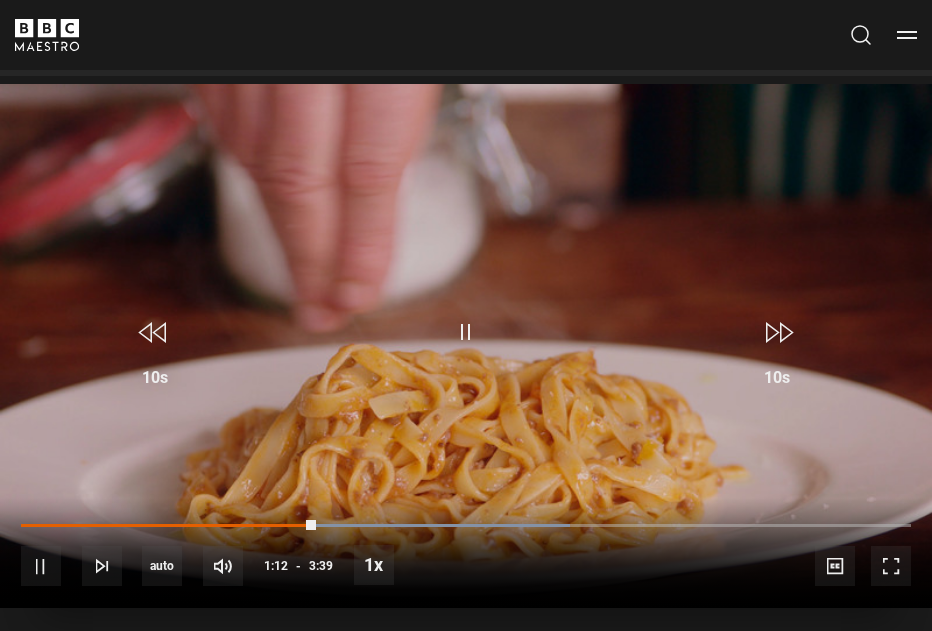 click on "10s Skip Back 10 seconds Pause 10s Skip Forward 10 seconds Loaded :  61.64% 1:12 1:12 Pause Mute Current Time  1:12 - Duration  3:39
Marco Pierre White
Lesson 17
Tagliatelle with ragu bolognese
1x Playback Rate 2x 1.5x 1x , selected 0.5x auto Quality 360p 720p 1080p 2160p Auto , selected Captions captions off , selected English  Captions" at bounding box center [466, 553] 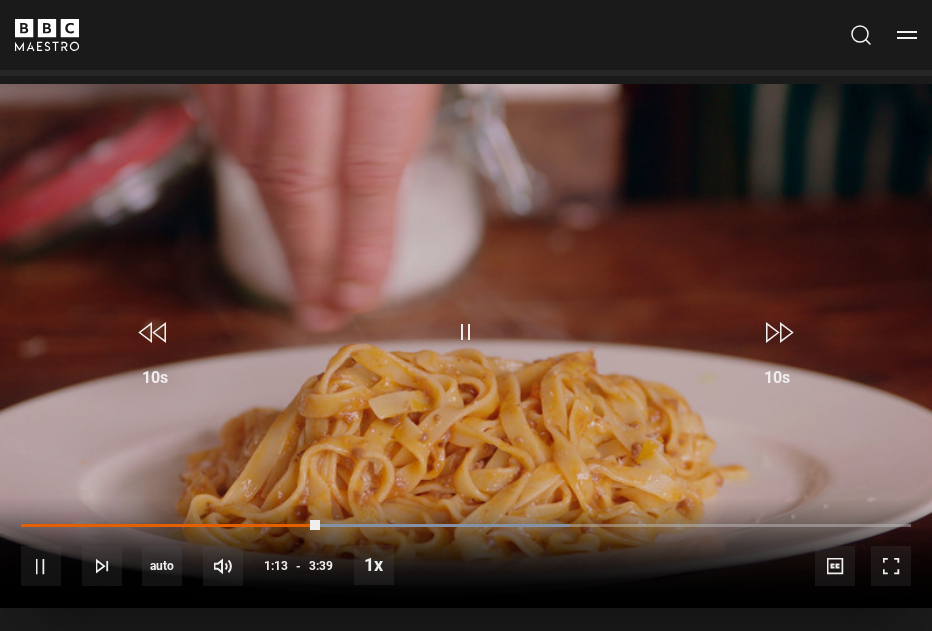 click on "10s Skip Back 10 seconds Pause 10s Skip Forward 10 seconds Loaded :  61.64% 1:12 1:13 Pause Mute Current Time  1:13 - Duration  3:39
Marco Pierre White
Lesson 17
Tagliatelle with ragu bolognese
1x Playback Rate 2x 1.5x 1x , selected 0.5x auto Quality 360p 720p 1080p 2160p Auto , selected Captions captions off , selected English  Captions" at bounding box center (466, 553) 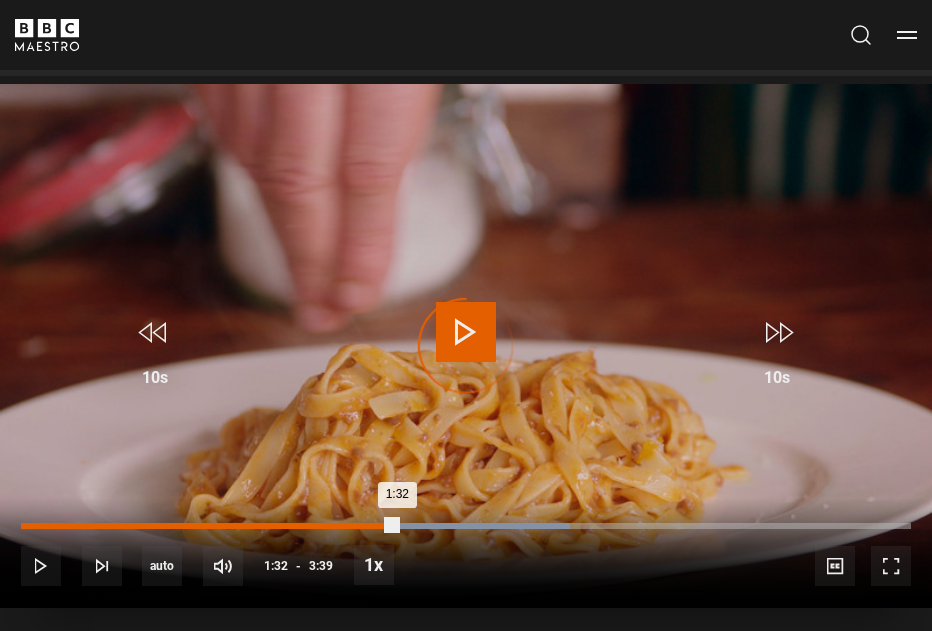 click on "Loaded :  61.64% 1:32 1:32" at bounding box center [466, 526] 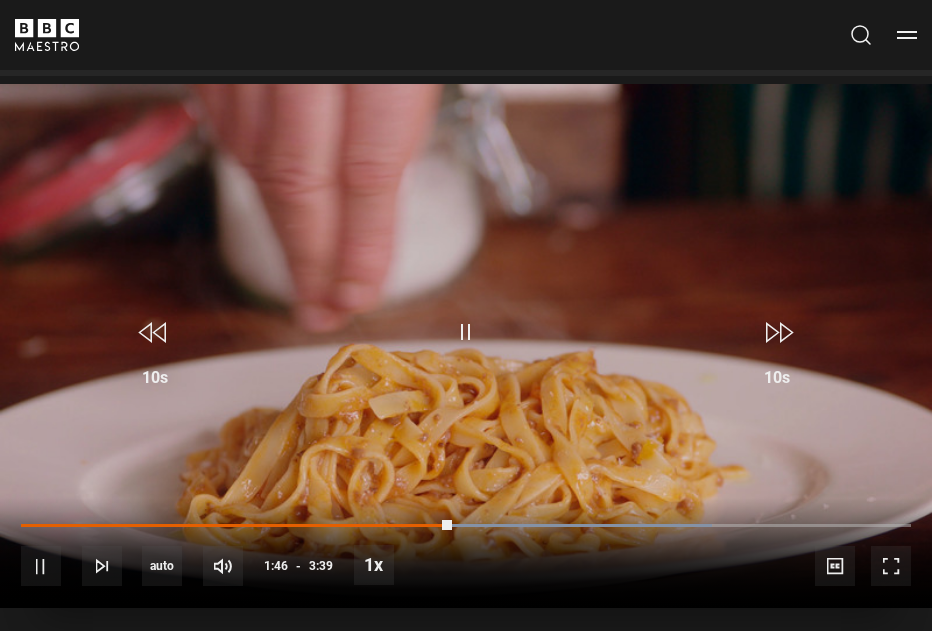 click on "10s Skip Back 10 seconds Pause 10s Skip Forward 10 seconds Loaded :  77.63% 2:36 1:46 Pause Mute Current Time  1:46 - Duration  3:39
Marco Pierre White
Lesson 17
Tagliatelle with ragu bolognese
1x Playback Rate 2x 1.5x 1x , selected 0.5x auto Quality 360p 720p 1080p 2160p Auto , selected Captions captions off , selected English  Captions" at bounding box center (466, 553) 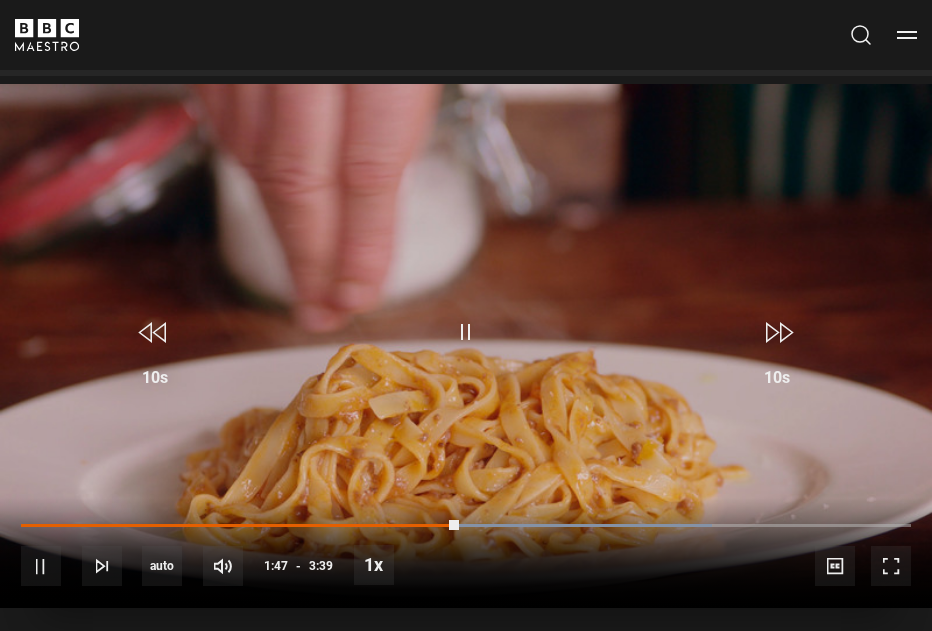 drag, startPoint x: 514, startPoint y: 521, endPoint x: 615, endPoint y: 520, distance: 101.00495 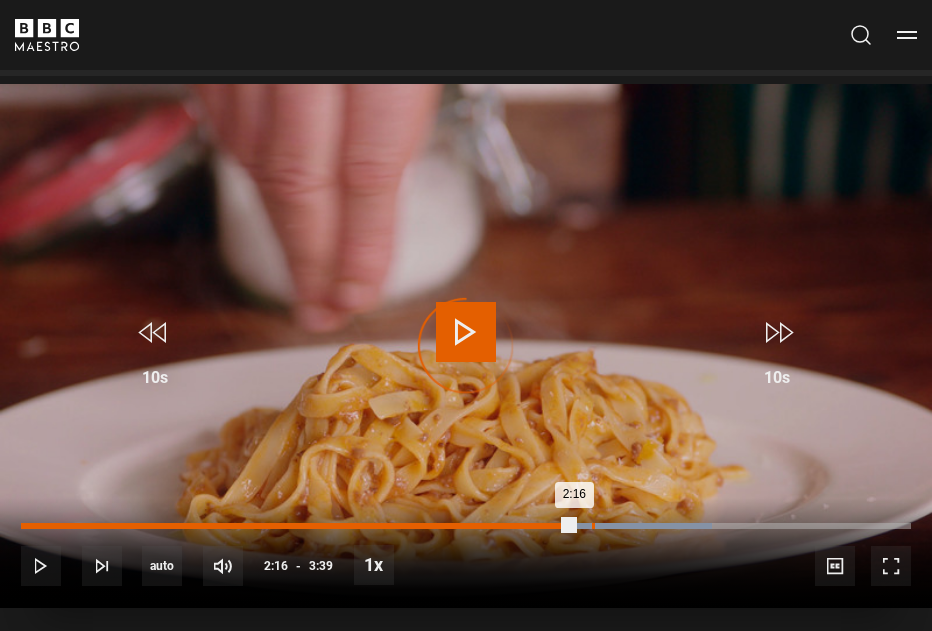 drag, startPoint x: 574, startPoint y: 526, endPoint x: 629, endPoint y: 526, distance: 55 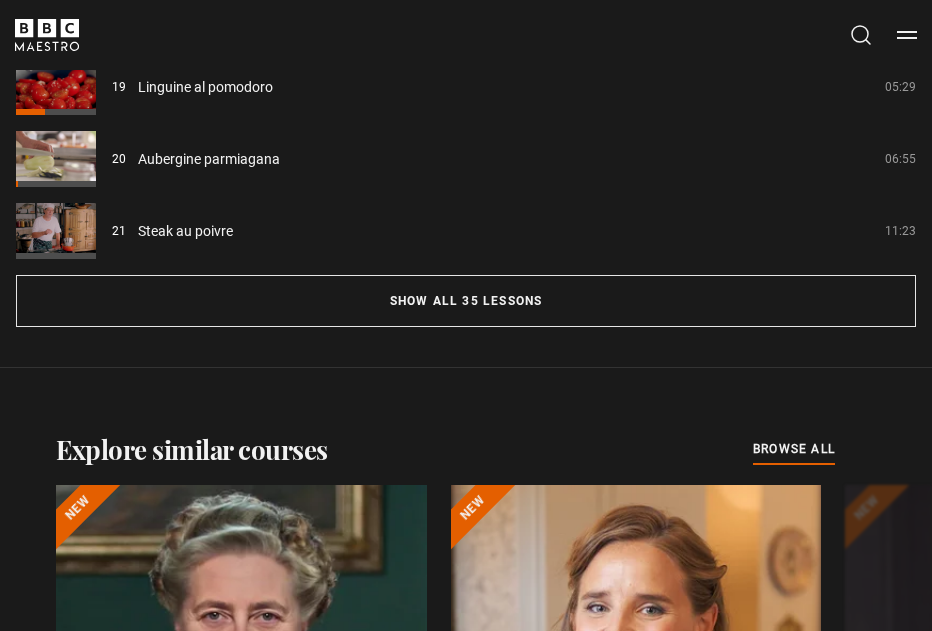 scroll, scrollTop: 1858, scrollLeft: 0, axis: vertical 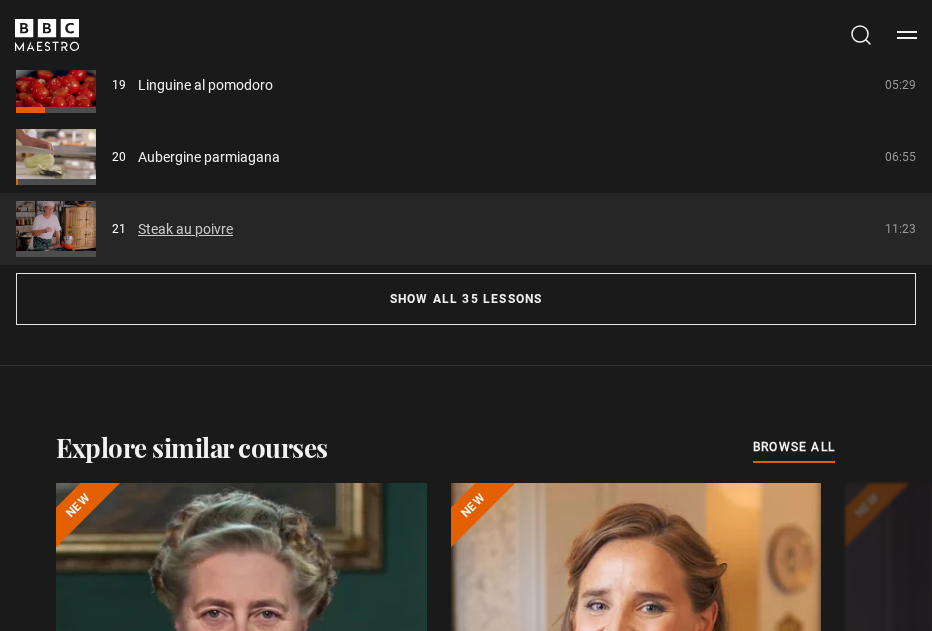 click on "Steak au poivre" at bounding box center [185, 229] 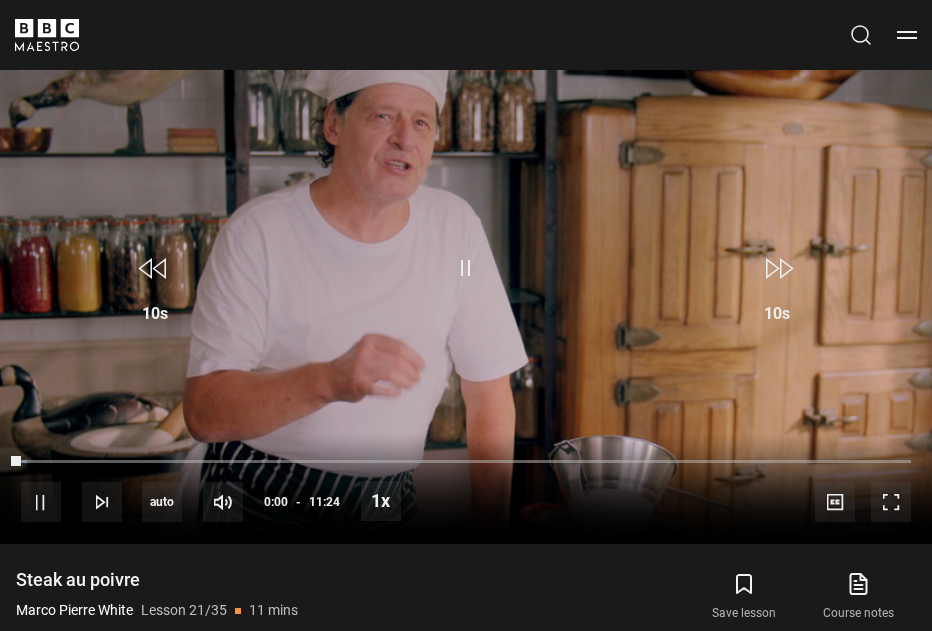 scroll, scrollTop: 0, scrollLeft: 0, axis: both 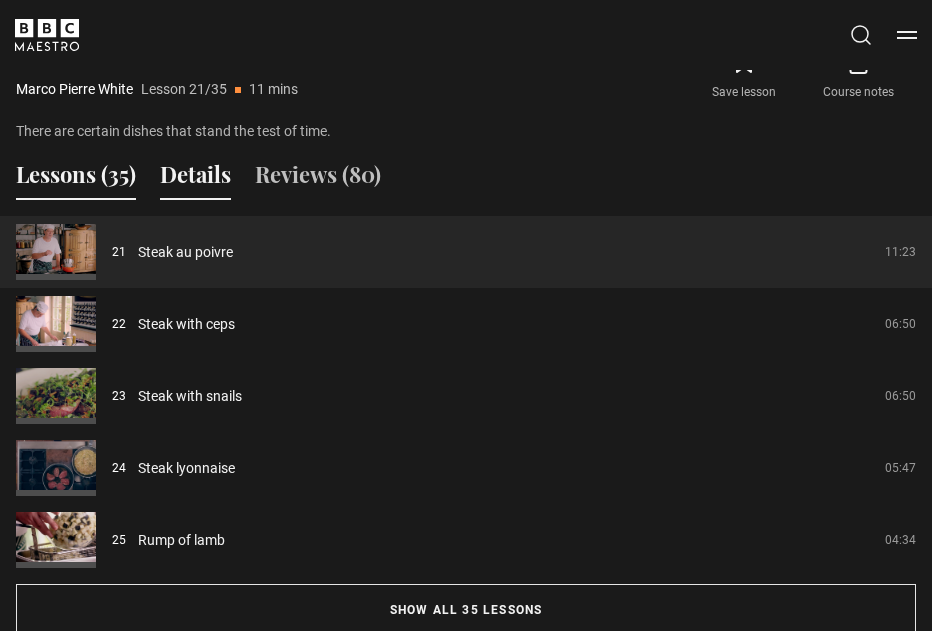 click on "Details" at bounding box center (195, 179) 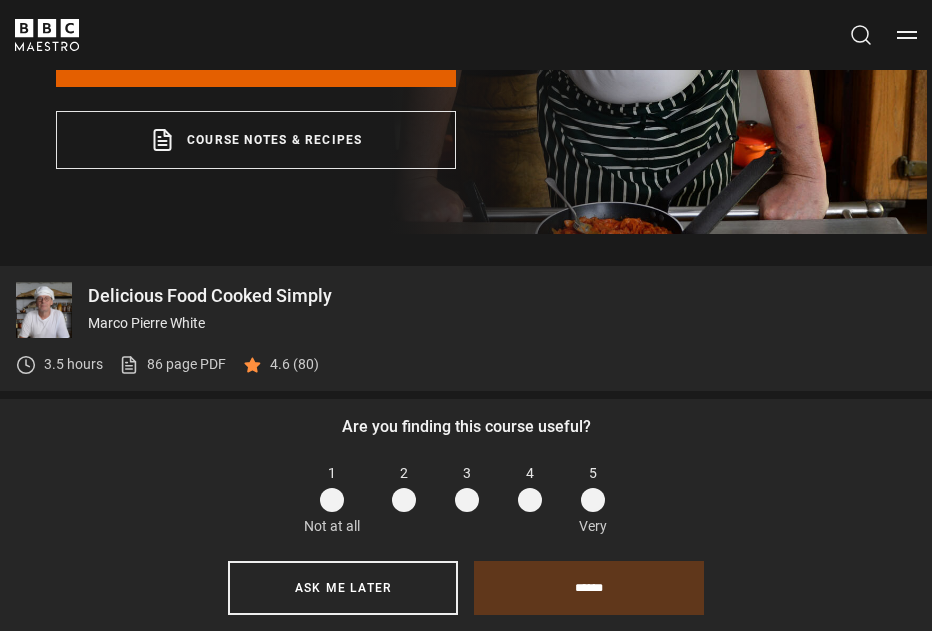 scroll, scrollTop: 0, scrollLeft: 0, axis: both 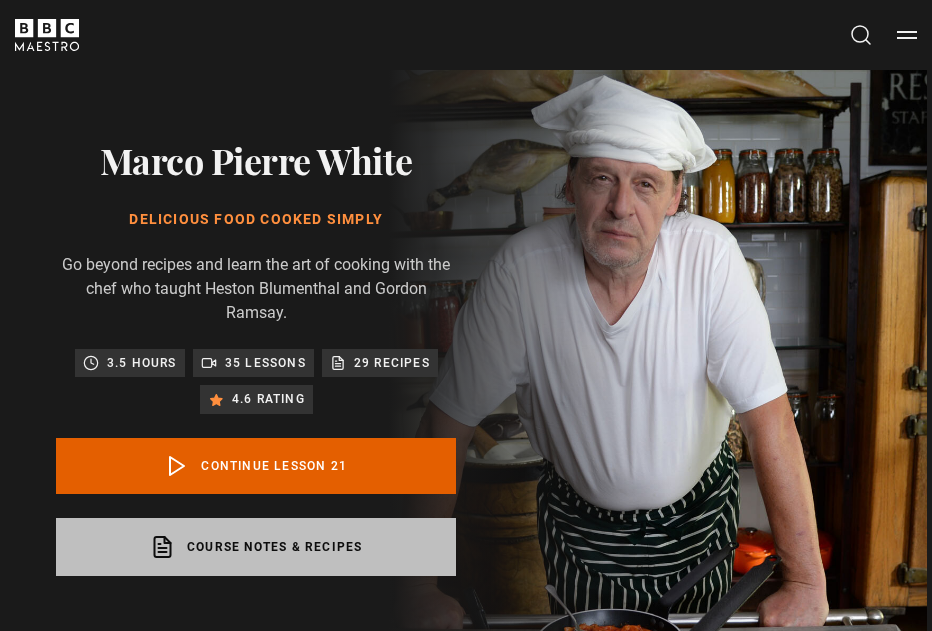 click on "Course notes & recipes
opens in a new tab" at bounding box center [256, 547] 